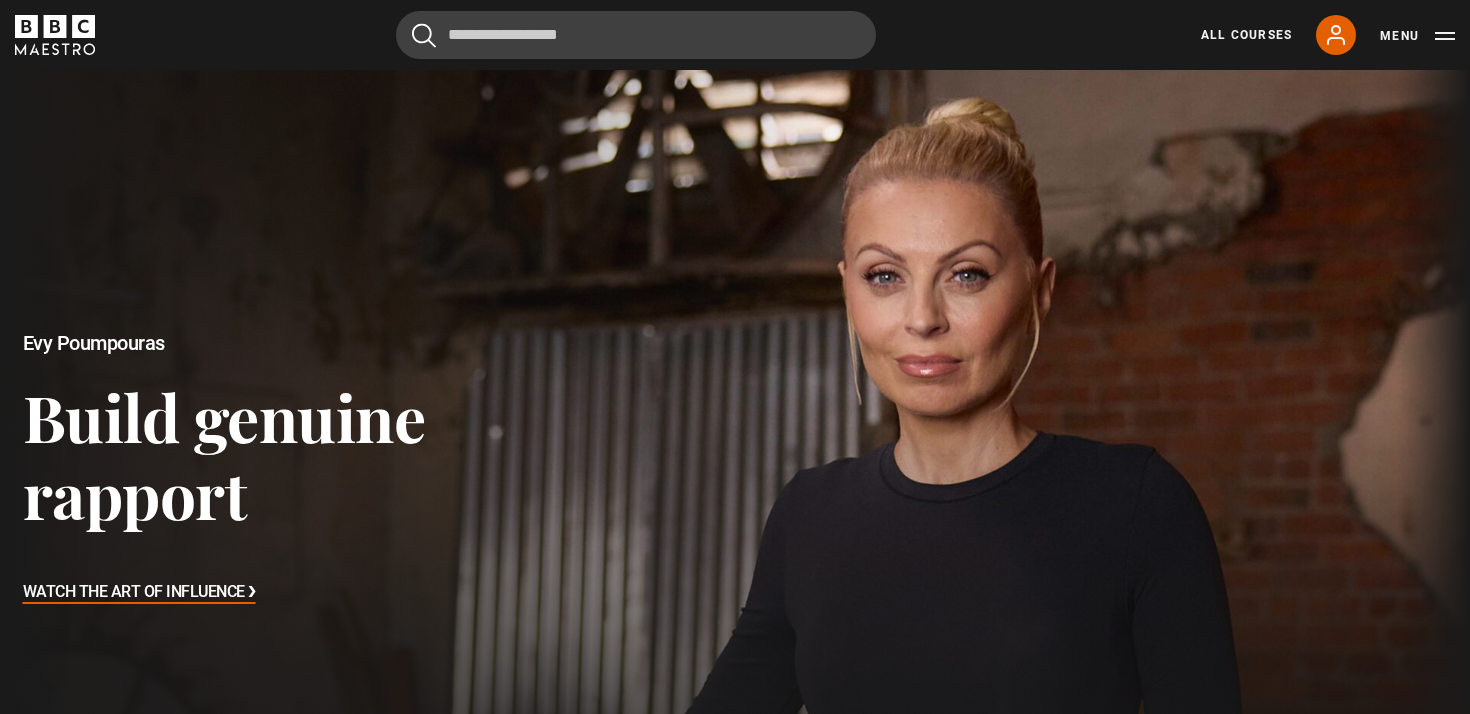 scroll, scrollTop: 694, scrollLeft: 0, axis: vertical 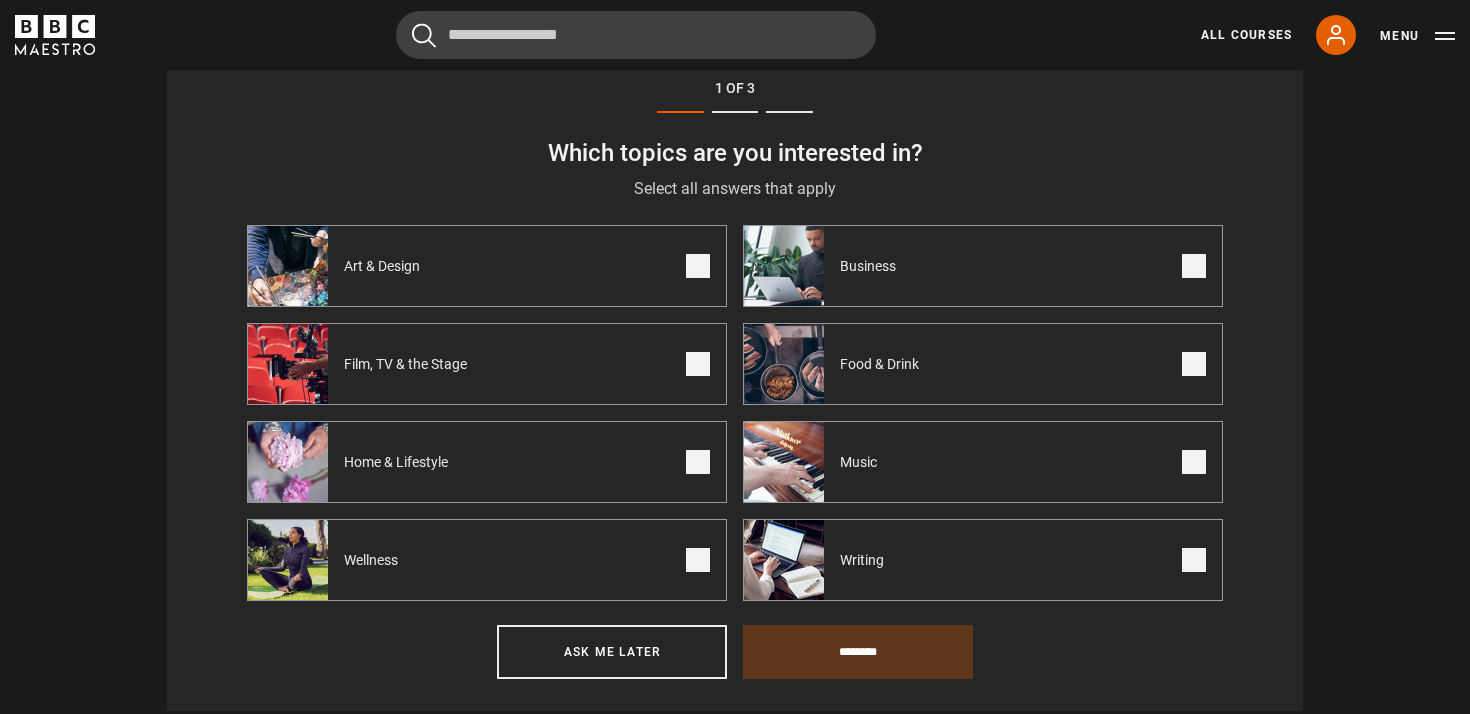 click on "Film, TV & the Stage" at bounding box center [409, 364] 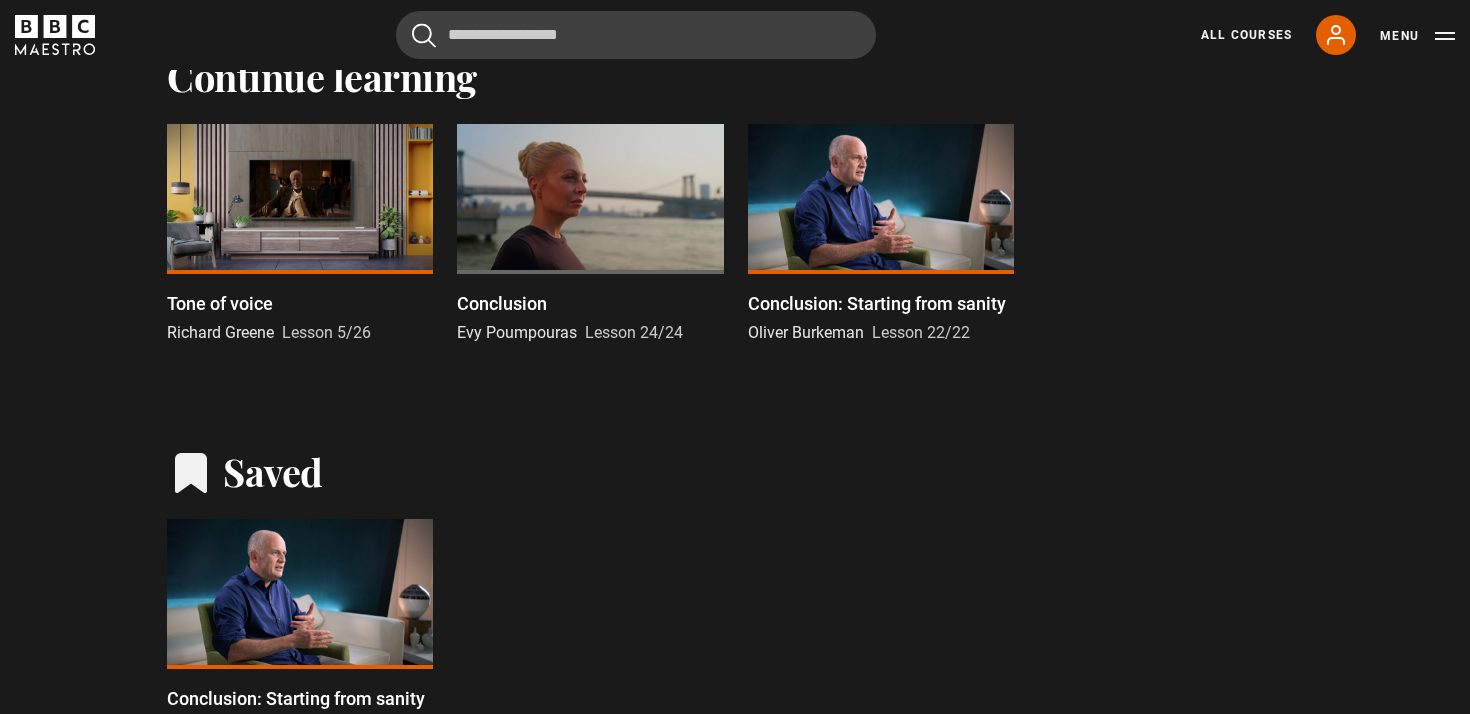 scroll, scrollTop: 1526, scrollLeft: 0, axis: vertical 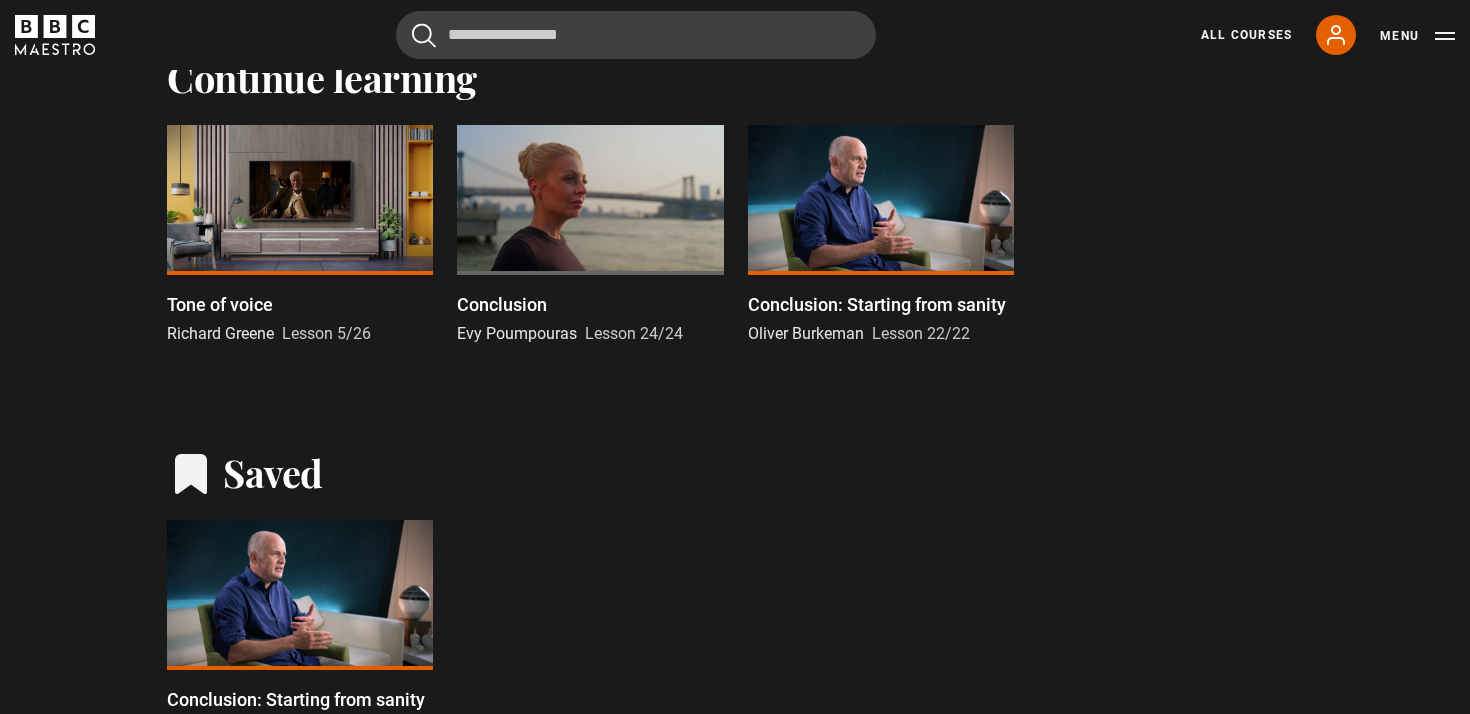 click at bounding box center [300, 200] 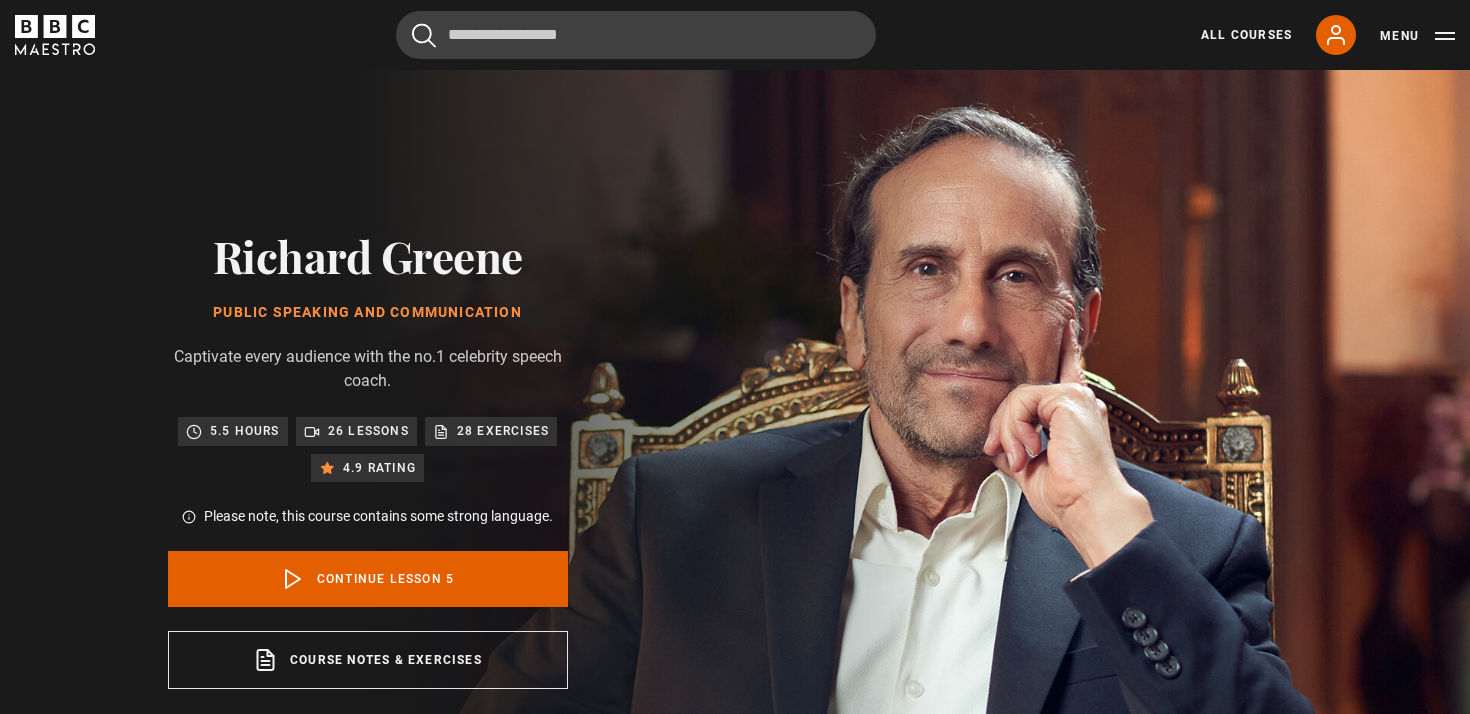 scroll, scrollTop: 849, scrollLeft: 0, axis: vertical 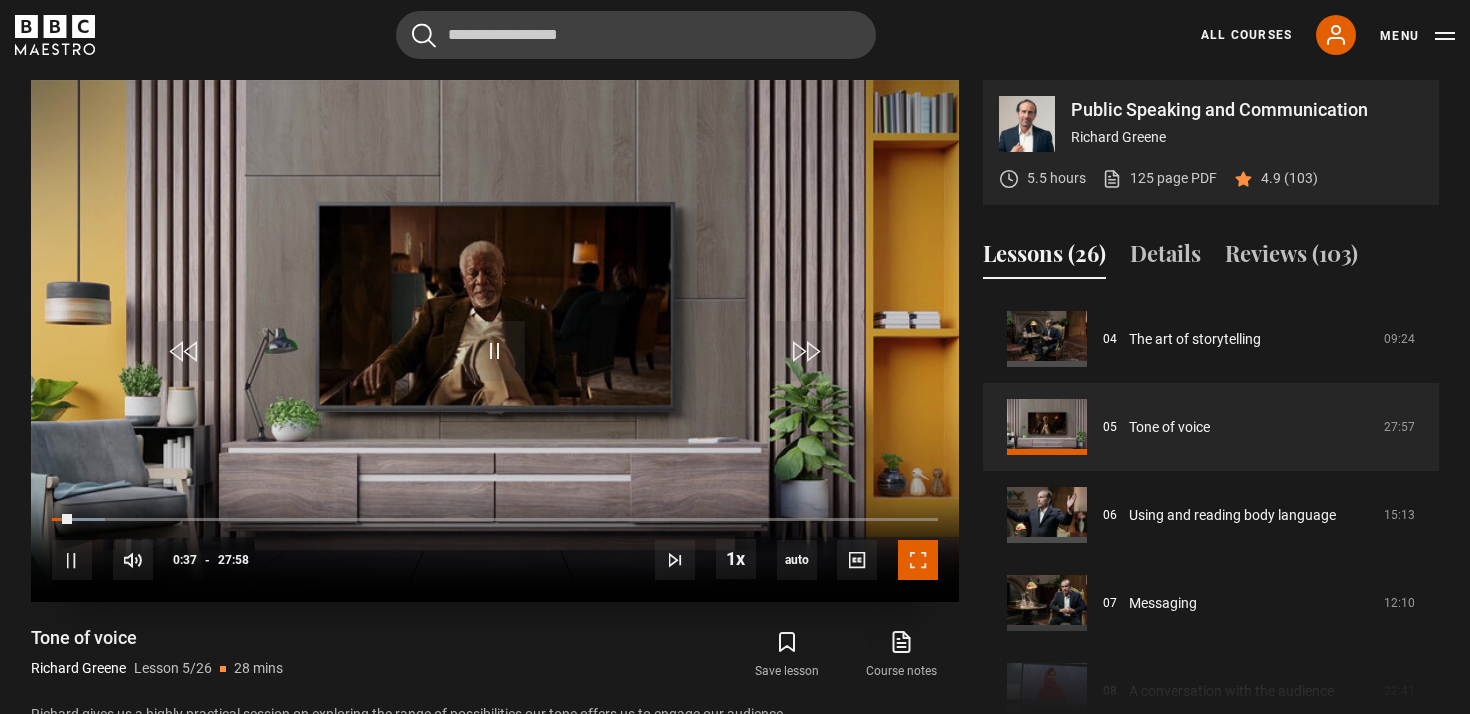 click at bounding box center (918, 560) 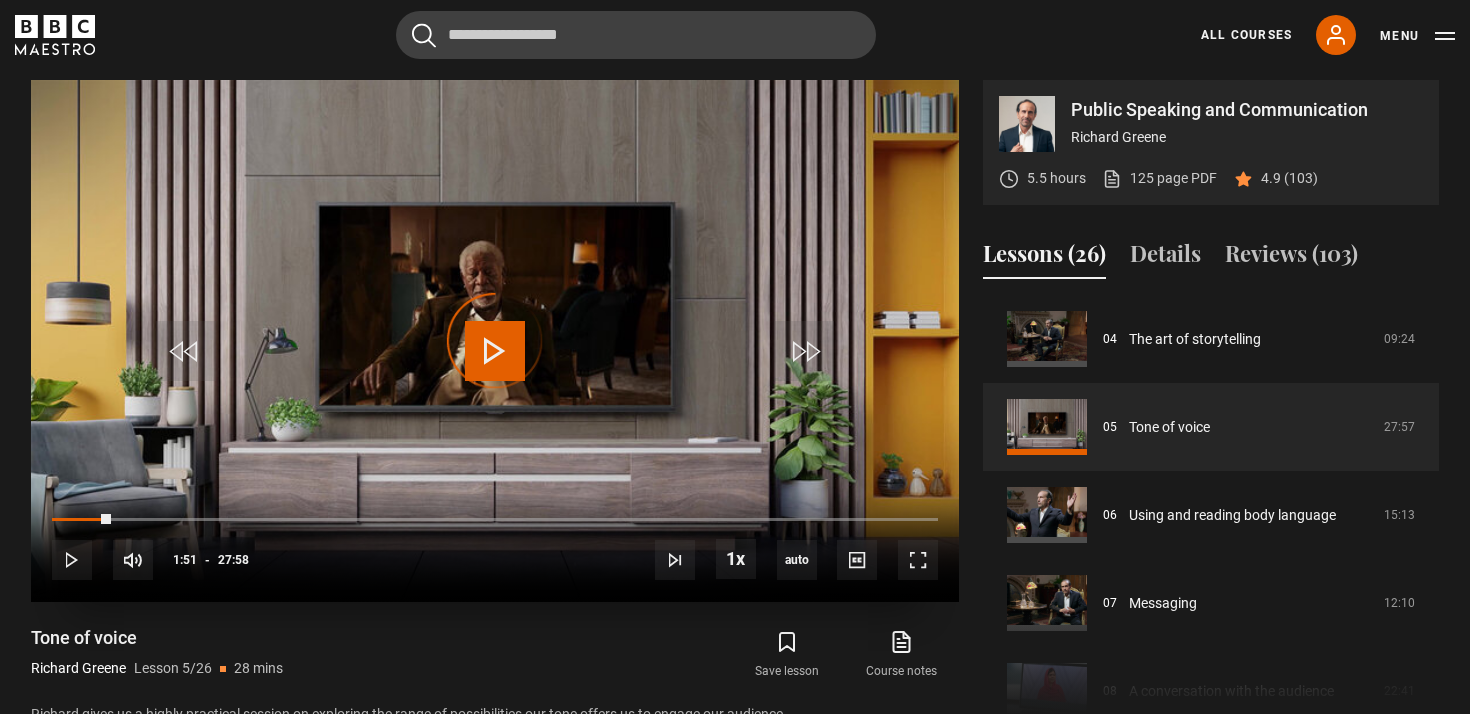 drag, startPoint x: 110, startPoint y: 519, endPoint x: 523, endPoint y: 516, distance: 413.0109 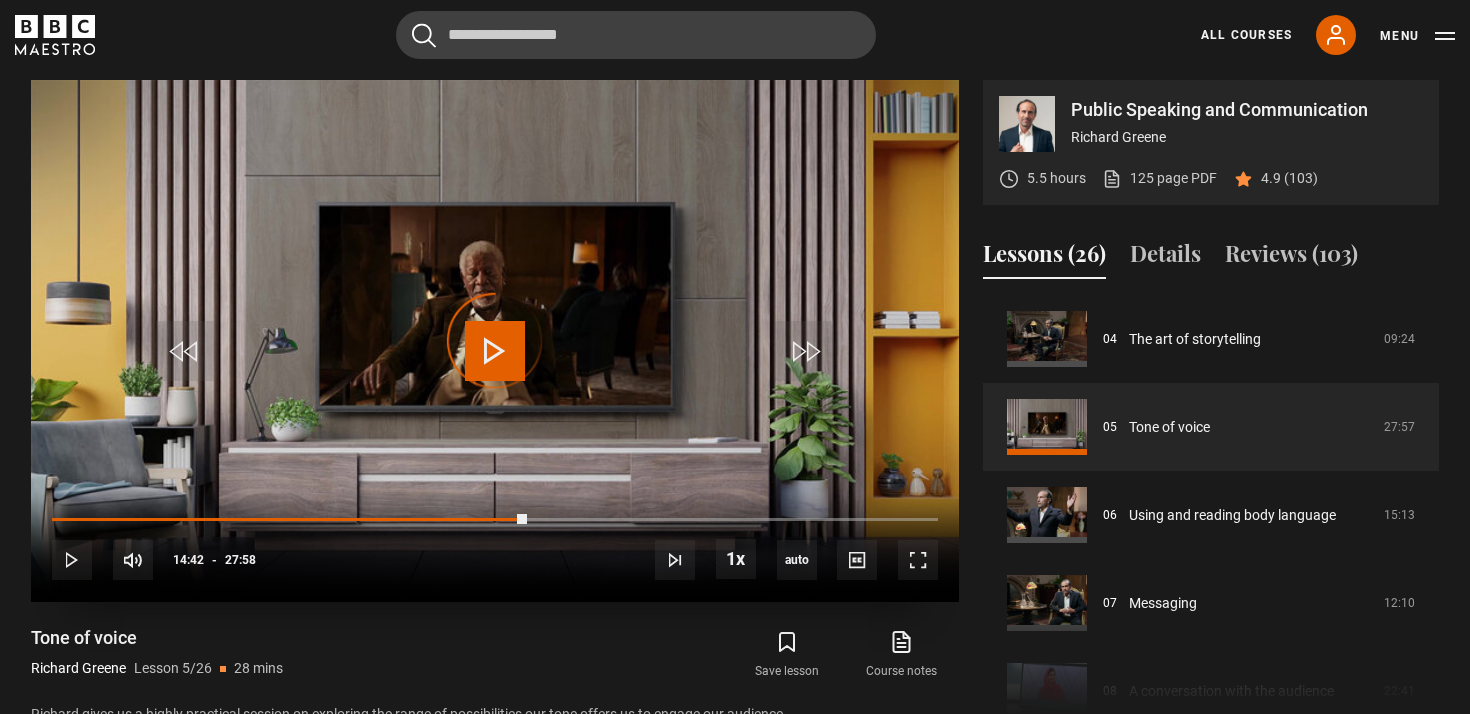 drag, startPoint x: 518, startPoint y: 515, endPoint x: 827, endPoint y: 510, distance: 309.04044 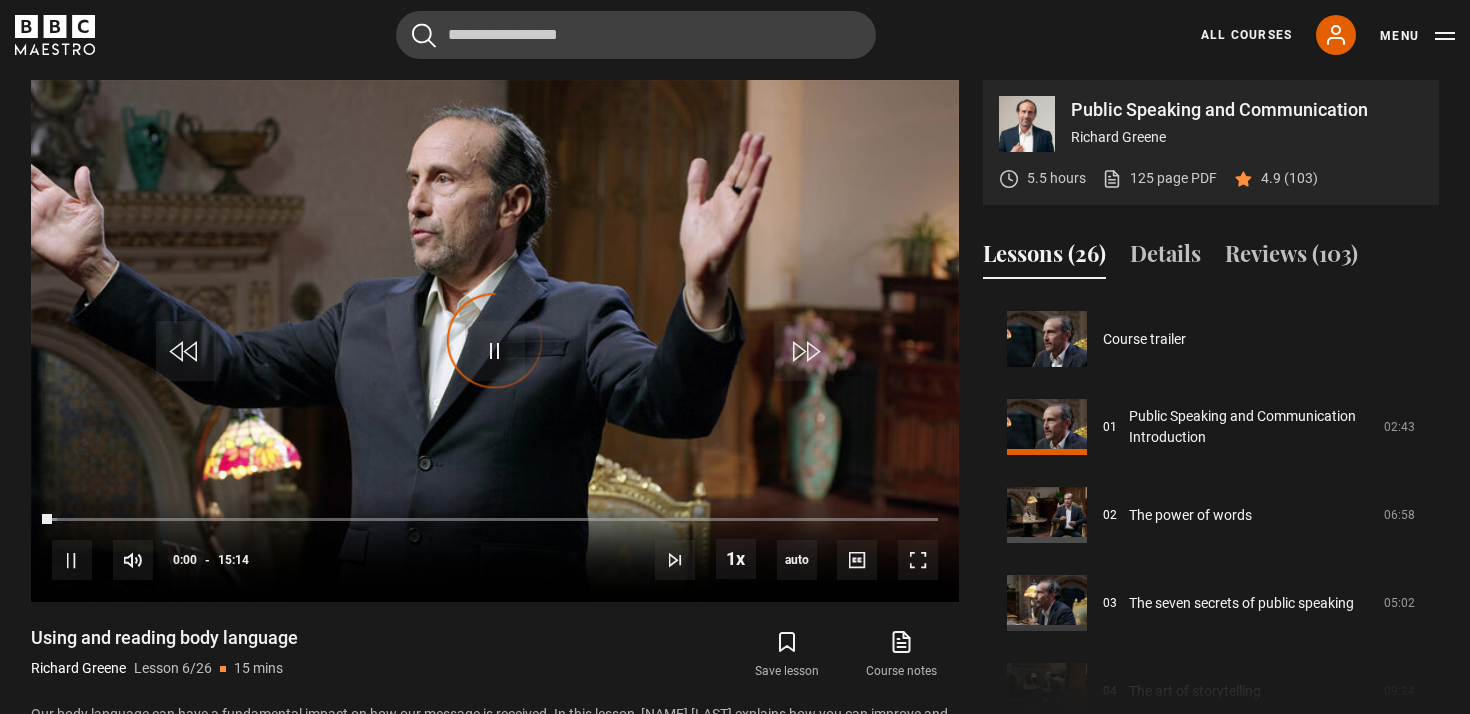 scroll, scrollTop: 440, scrollLeft: 0, axis: vertical 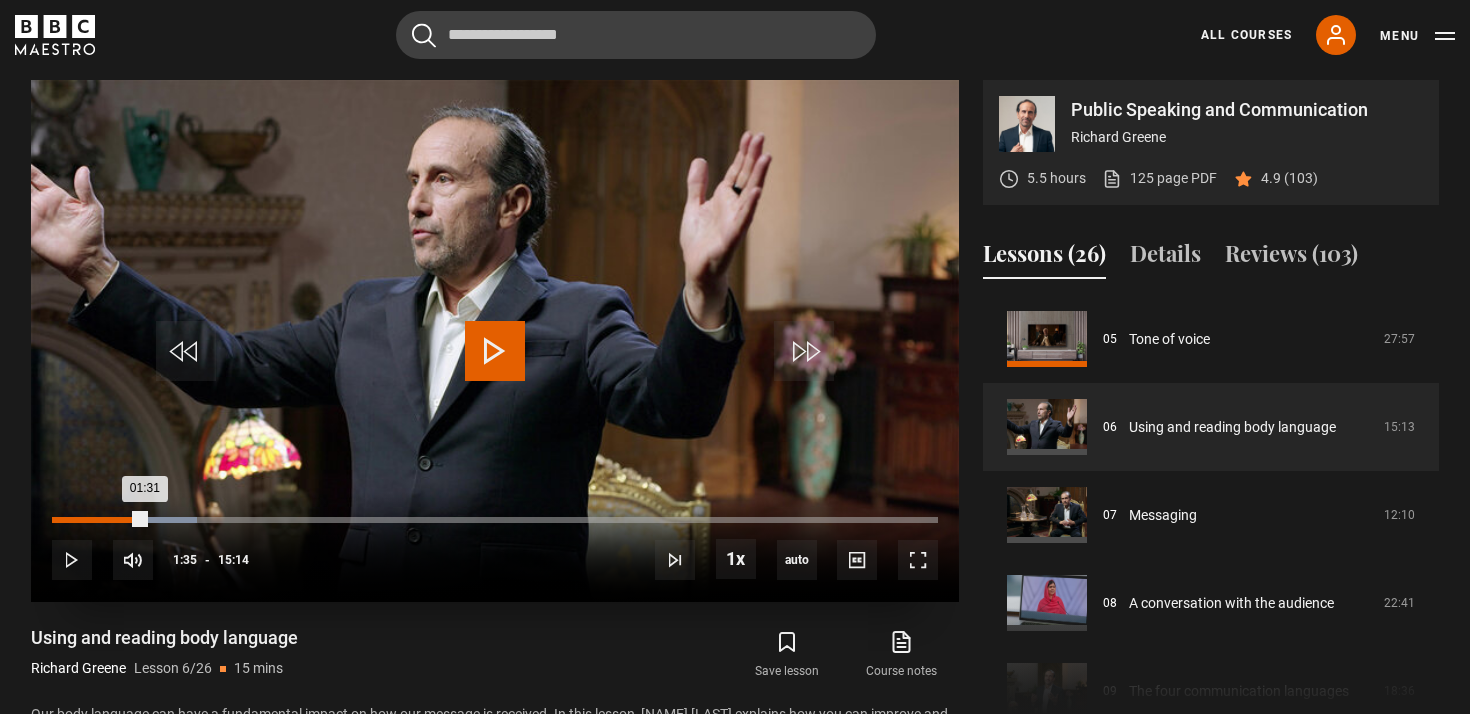 drag, startPoint x: 171, startPoint y: 517, endPoint x: 140, endPoint y: 518, distance: 31.016125 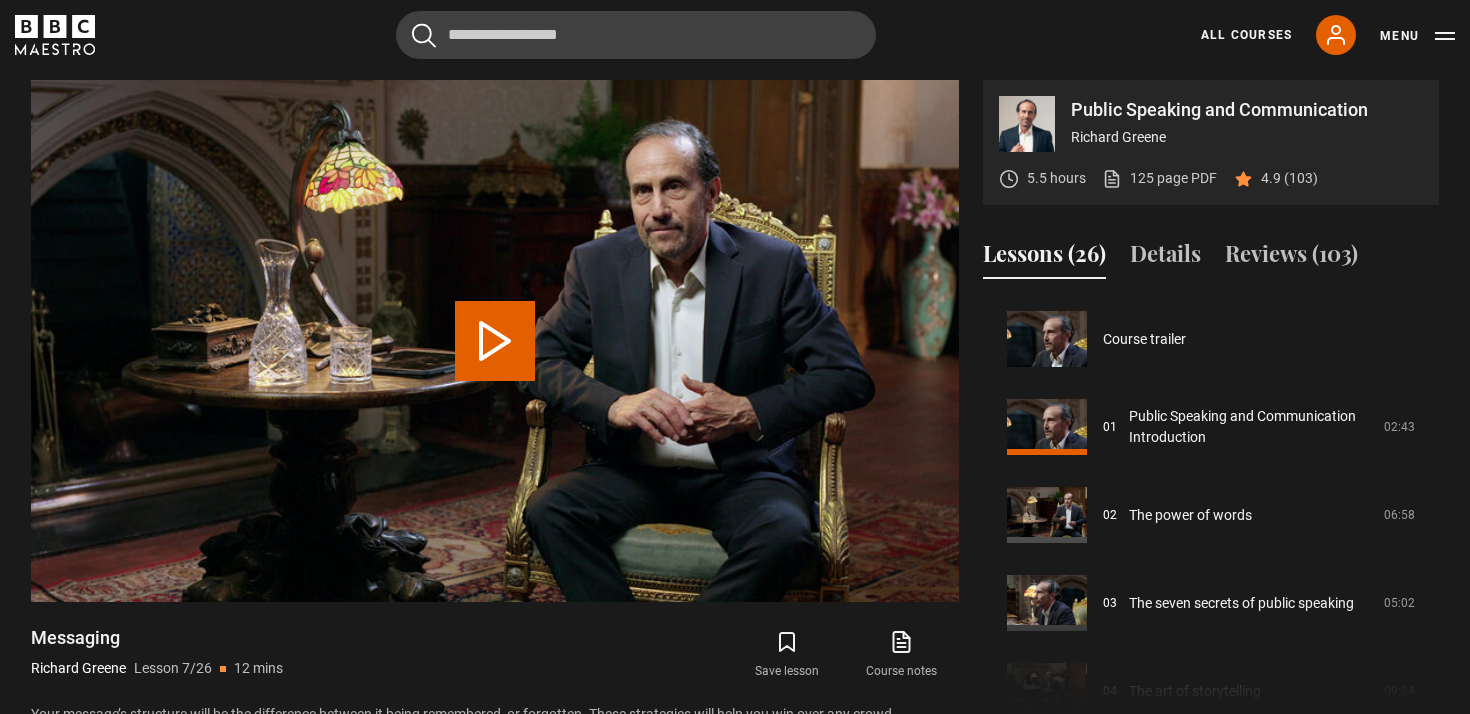 scroll, scrollTop: 528, scrollLeft: 0, axis: vertical 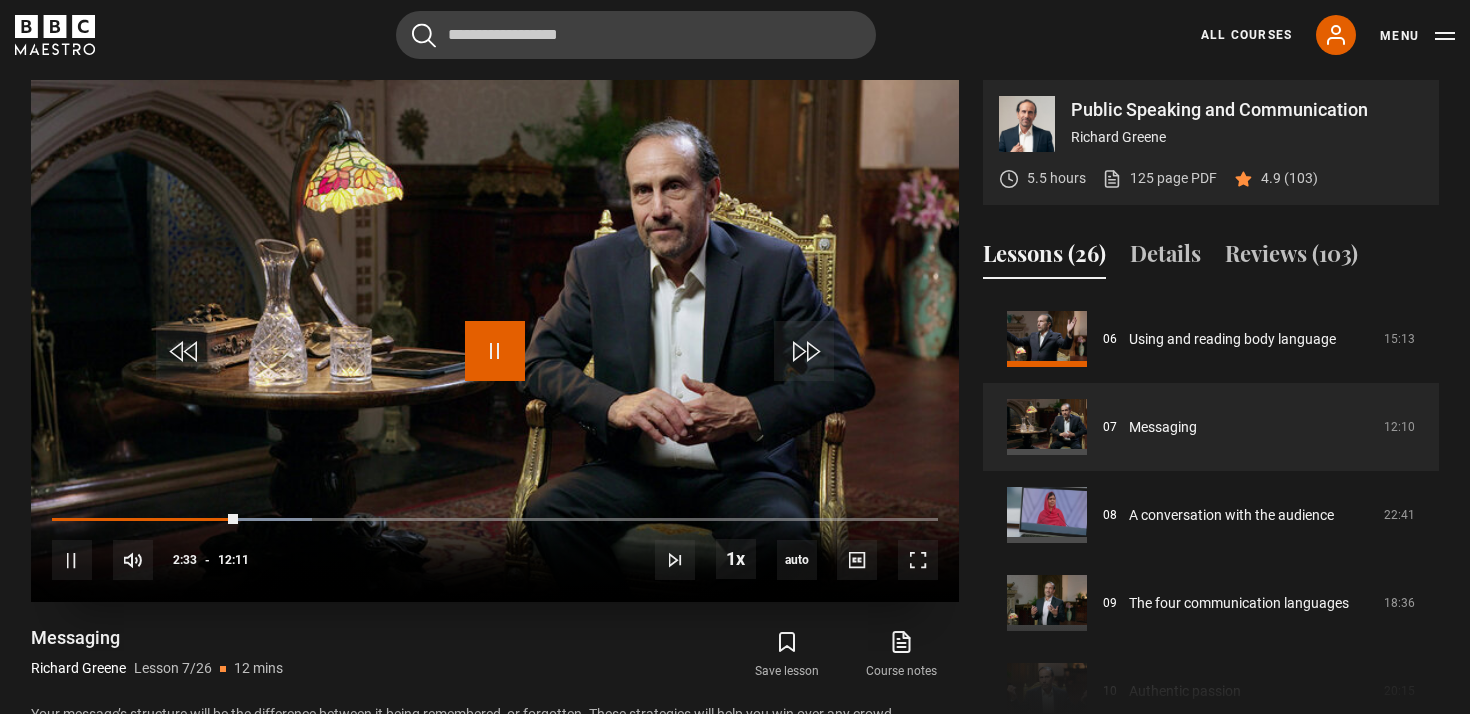 click at bounding box center [495, 351] 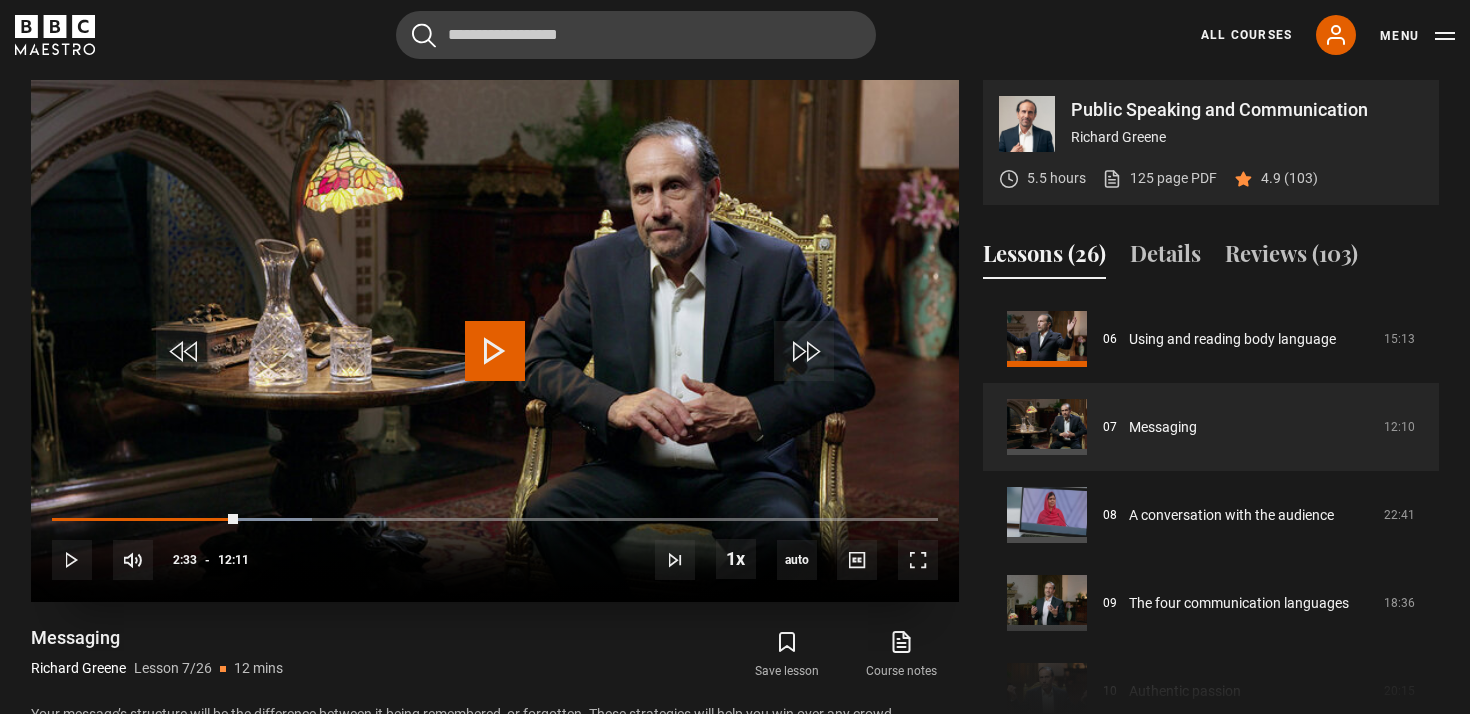 click at bounding box center [495, 351] 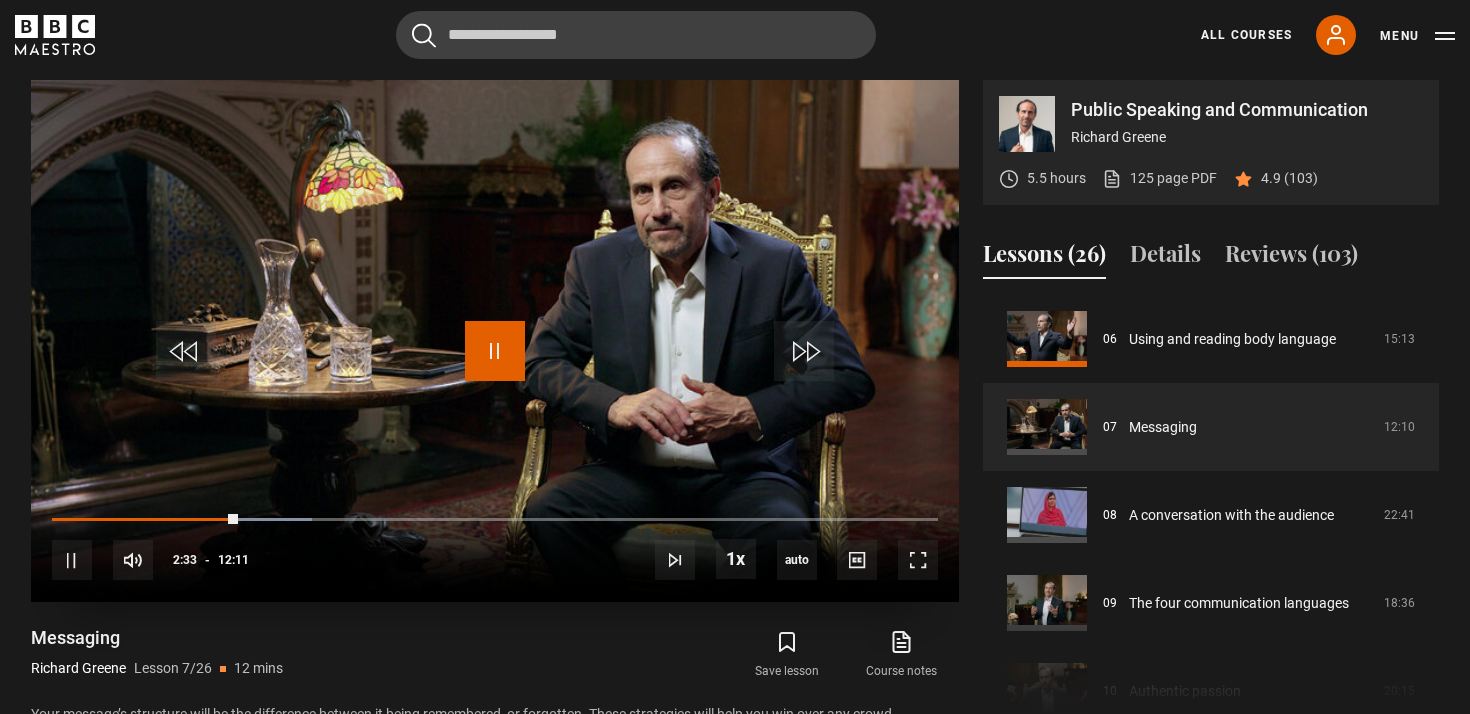 click at bounding box center [495, 351] 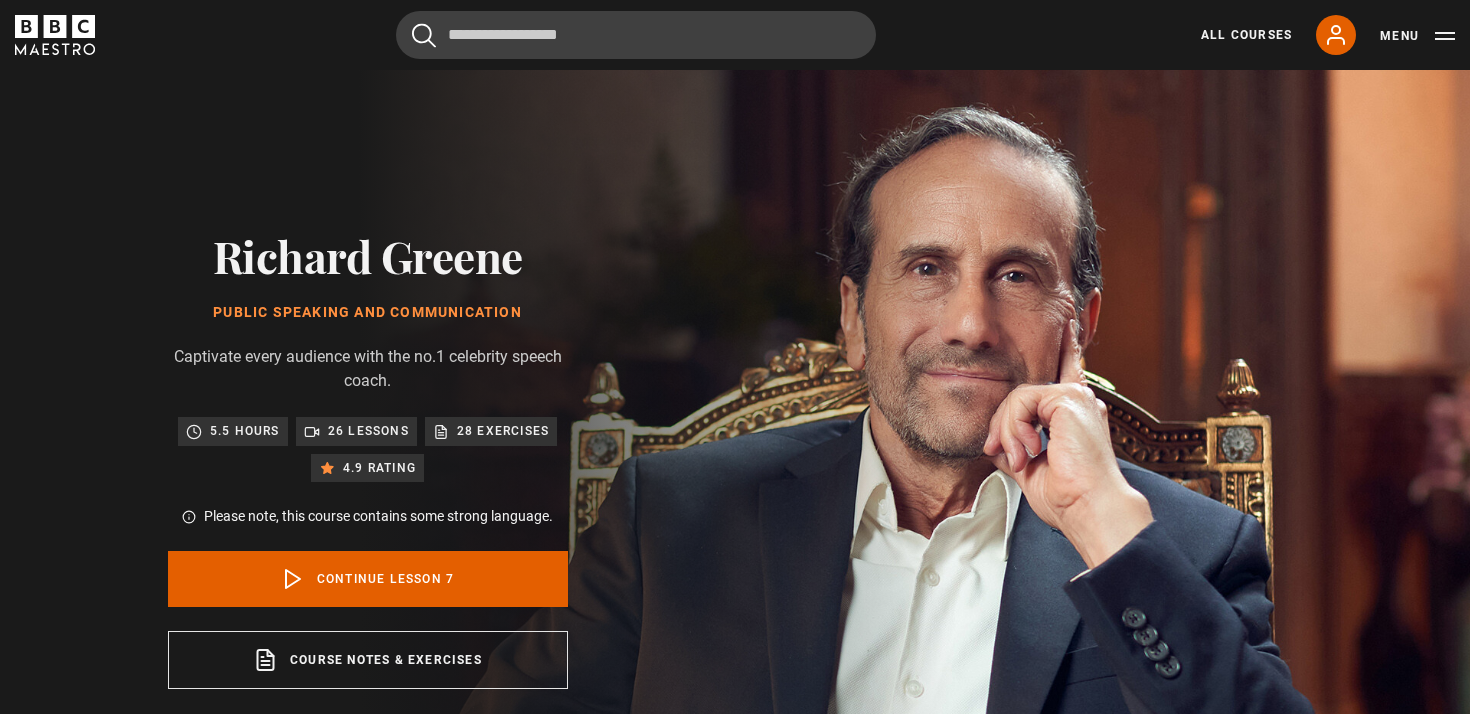 scroll, scrollTop: 0, scrollLeft: 0, axis: both 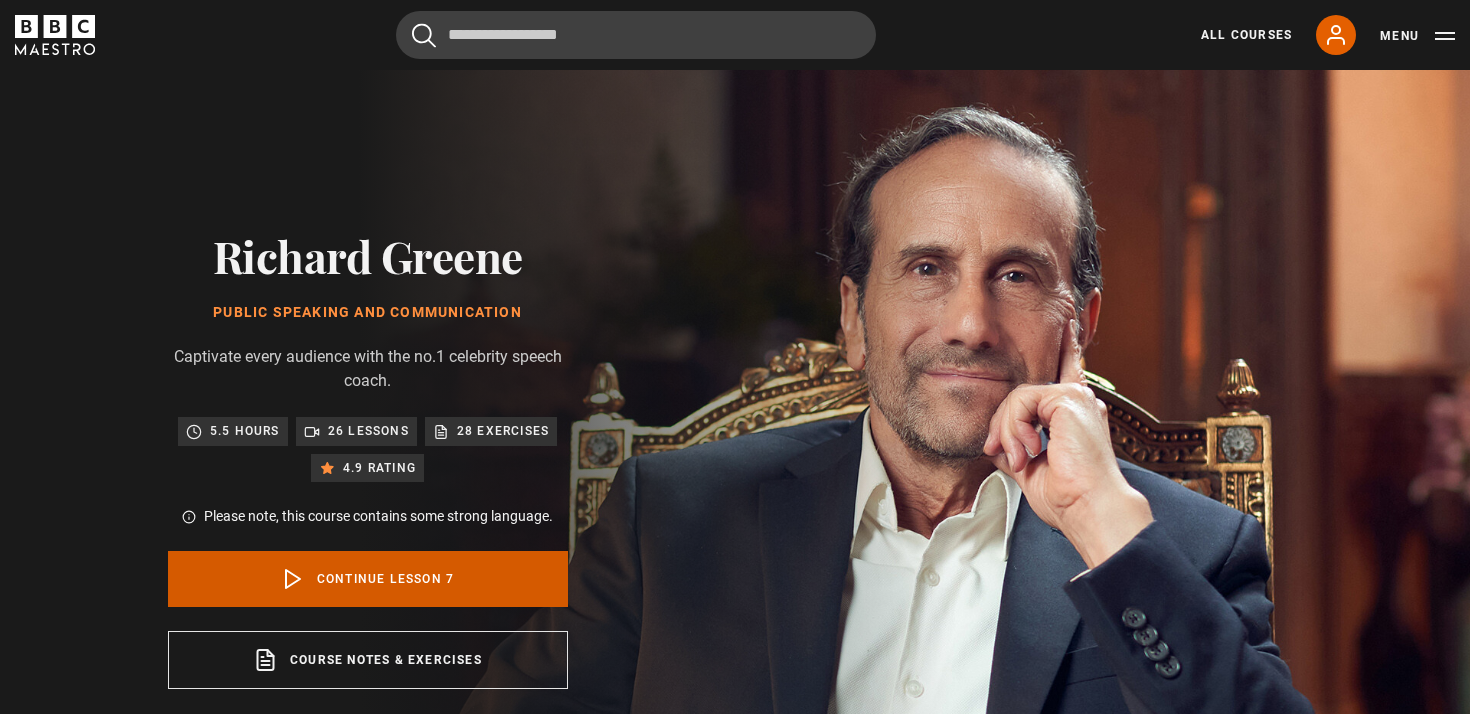 click on "Continue lesson 7" at bounding box center [368, 579] 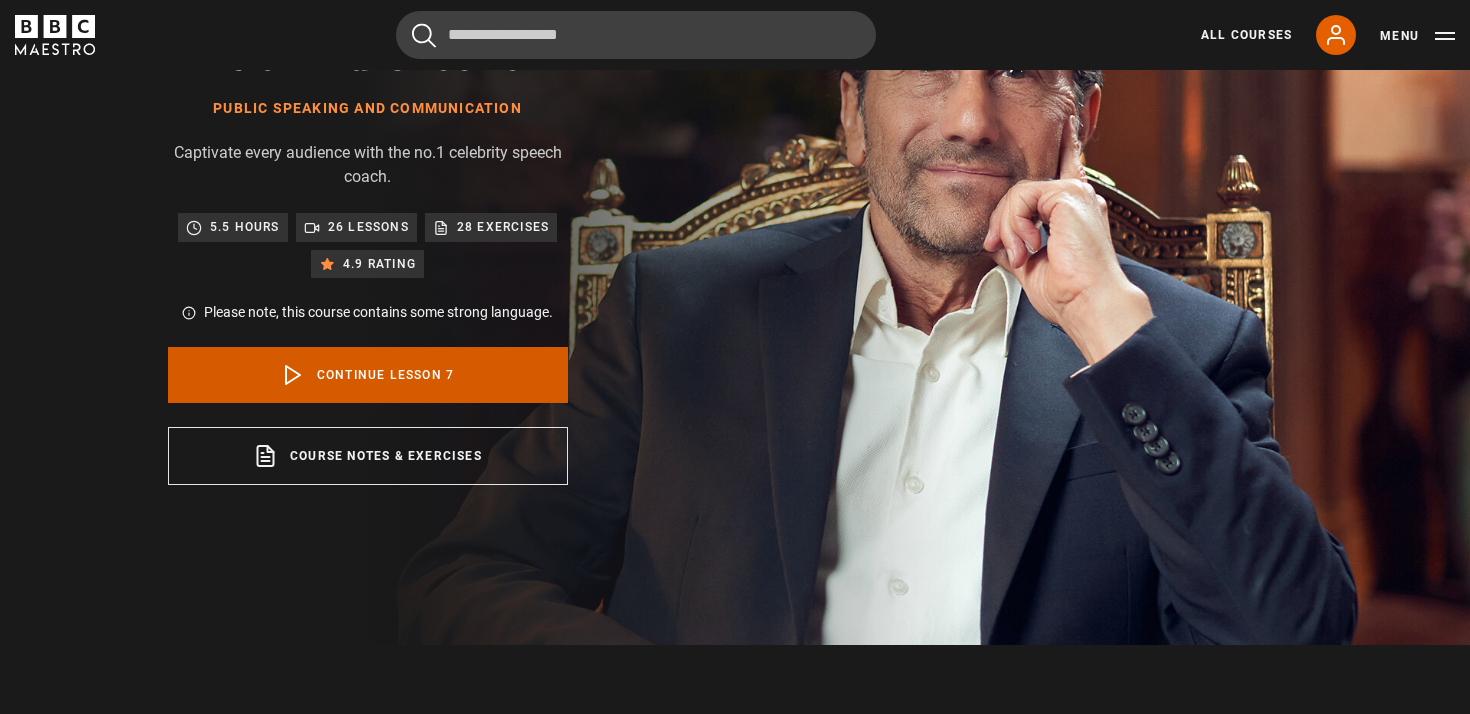 scroll, scrollTop: 771, scrollLeft: 0, axis: vertical 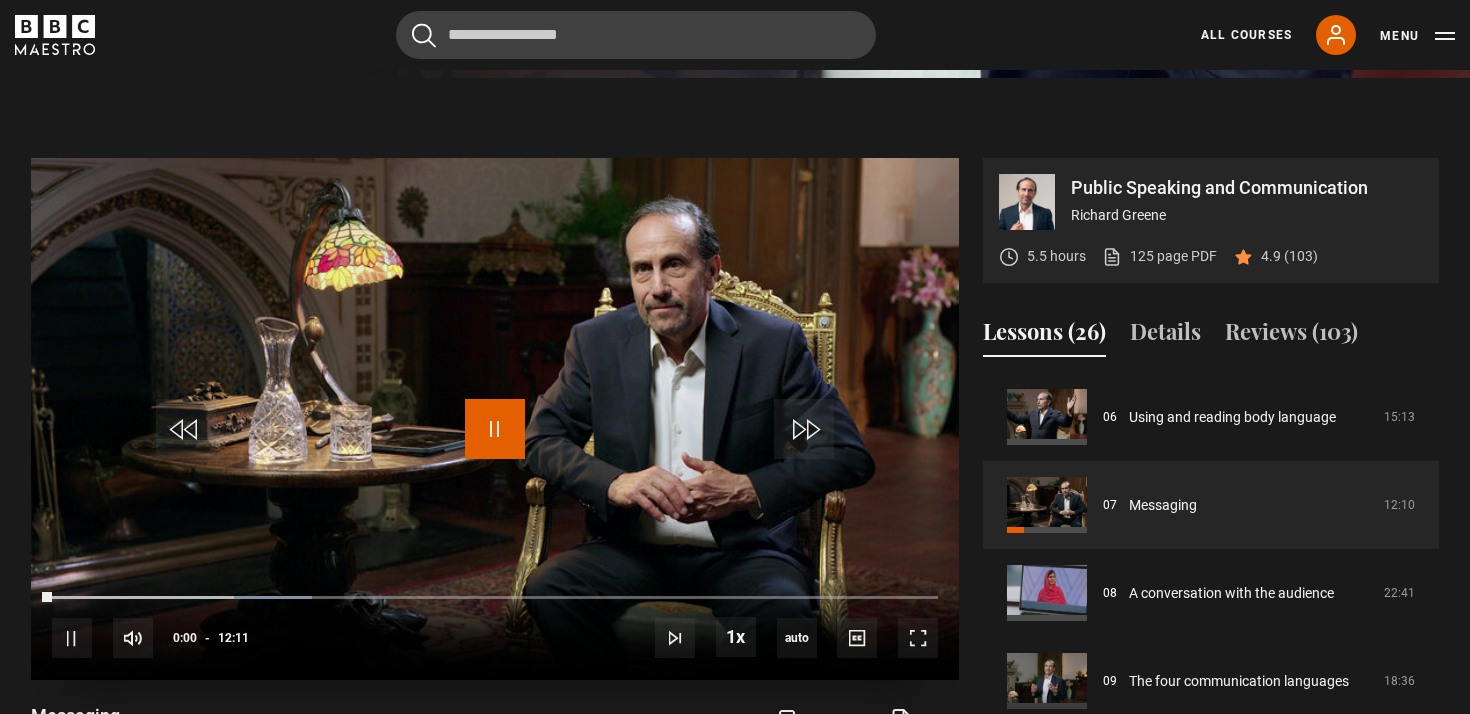 click at bounding box center (495, 429) 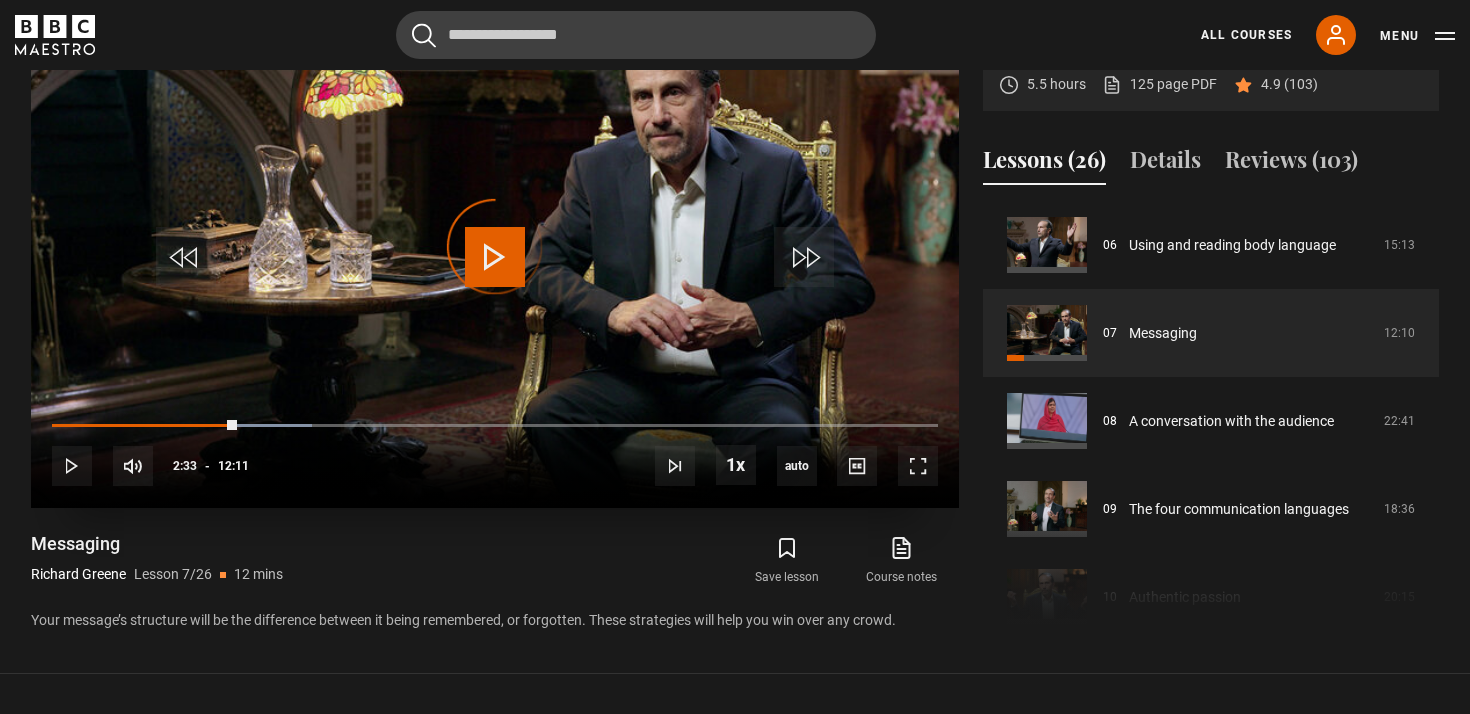 scroll, scrollTop: 948, scrollLeft: 0, axis: vertical 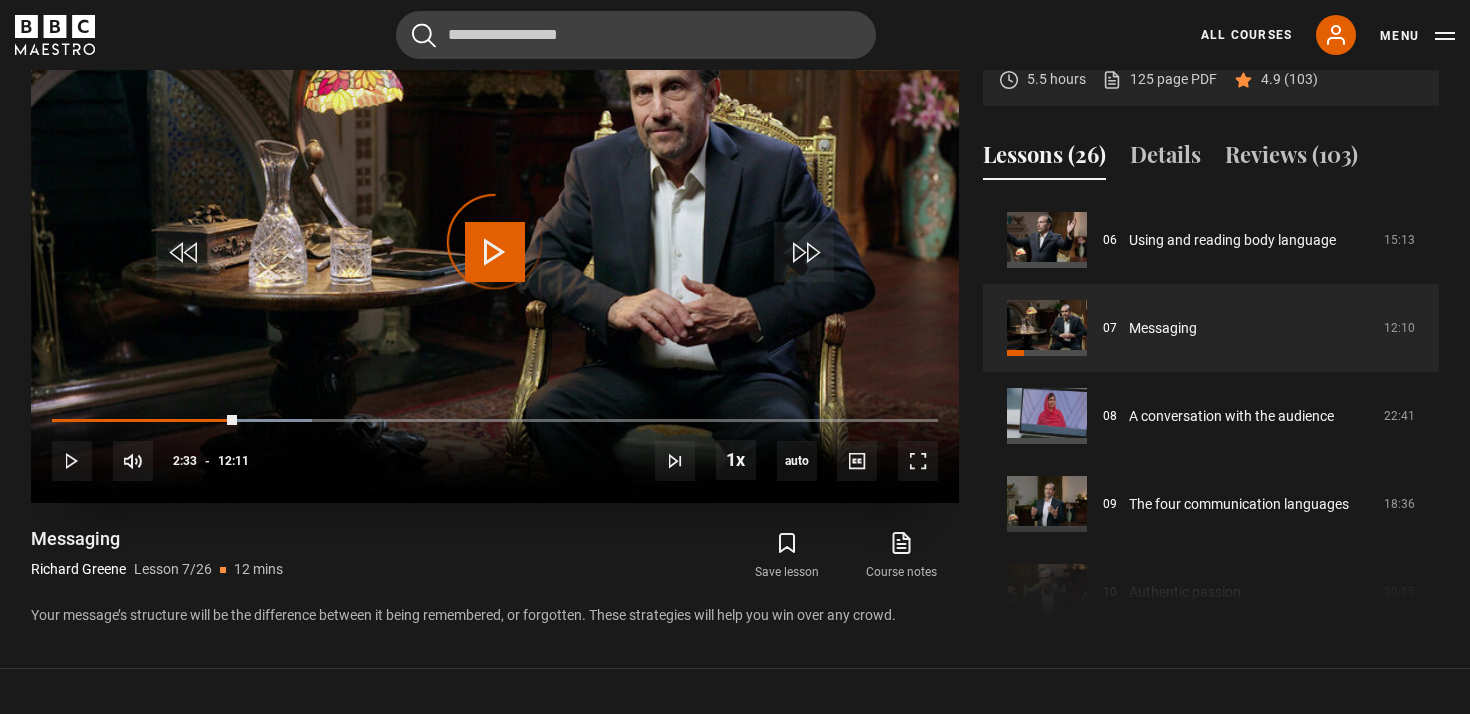 click on "Video Player is loading." at bounding box center [495, 242] 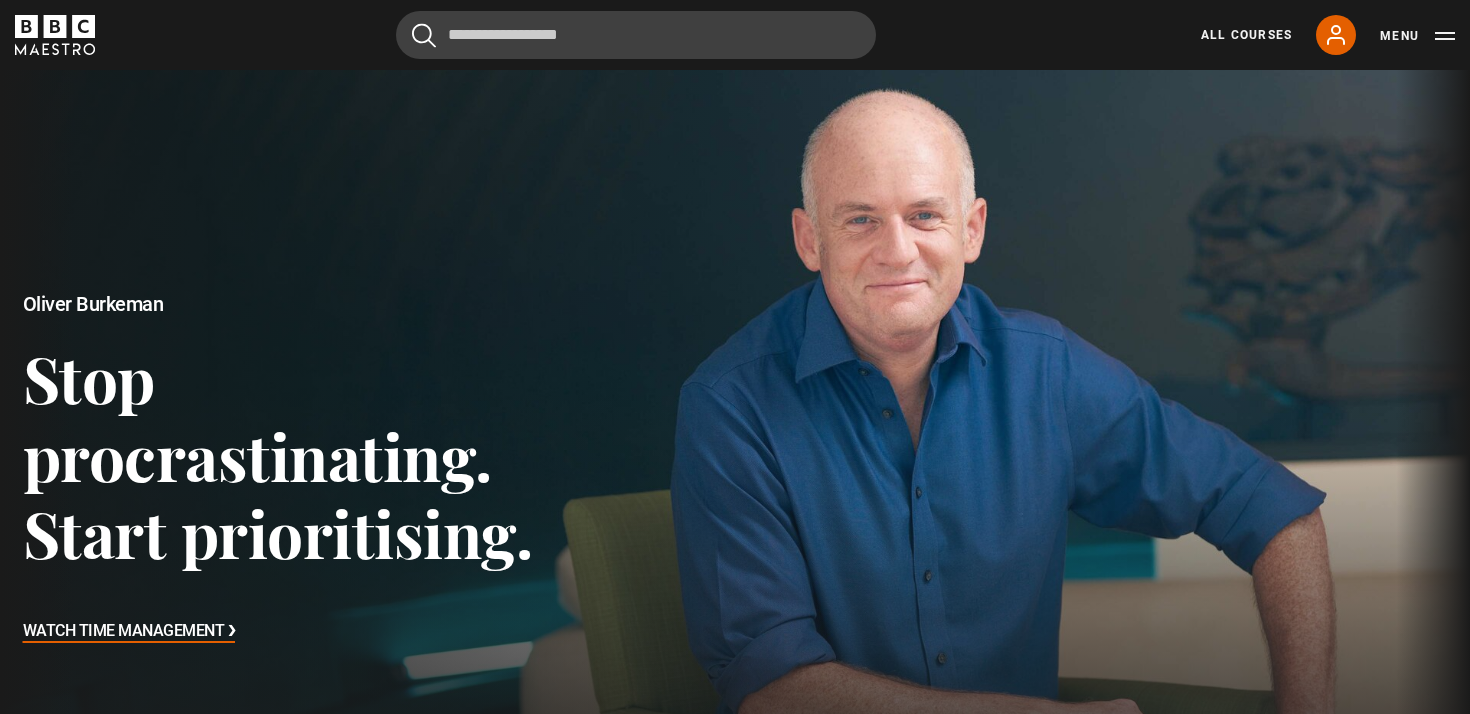 scroll, scrollTop: 694, scrollLeft: 0, axis: vertical 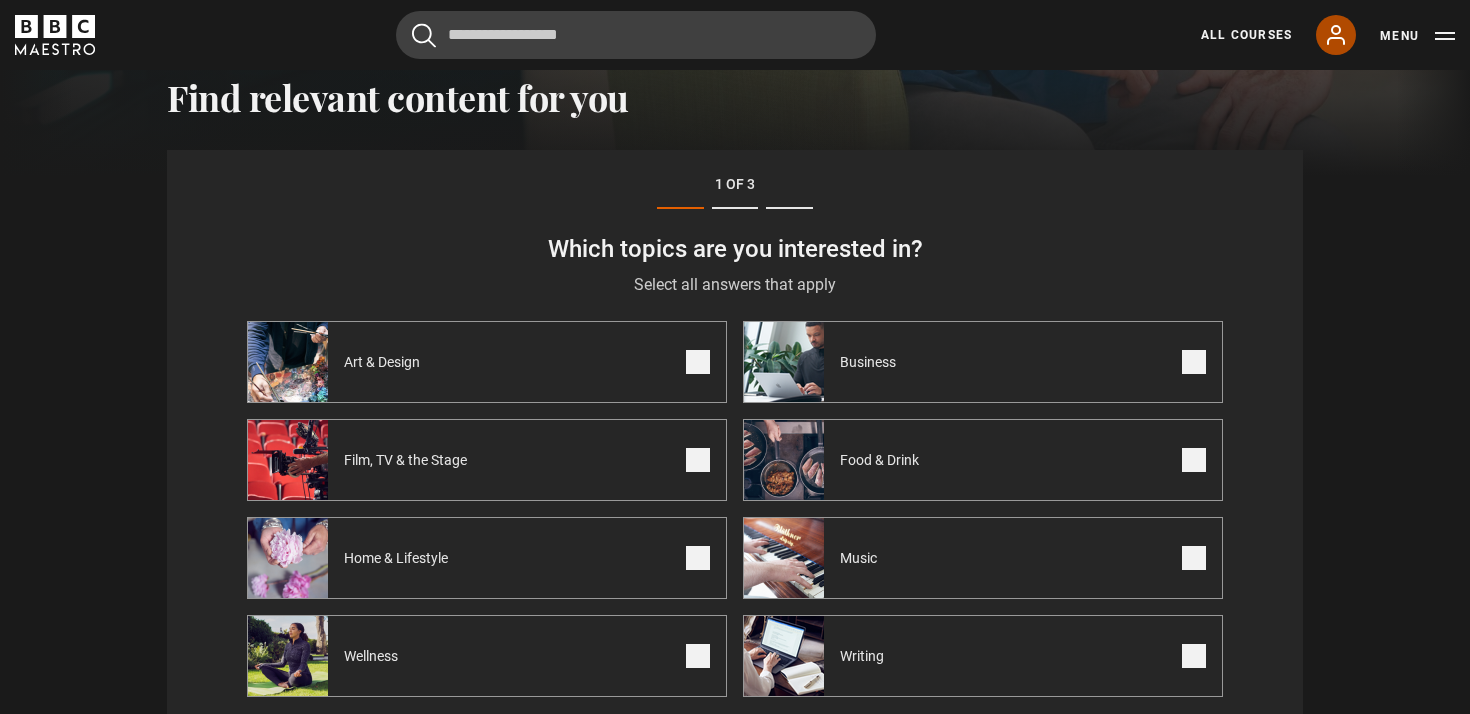 click 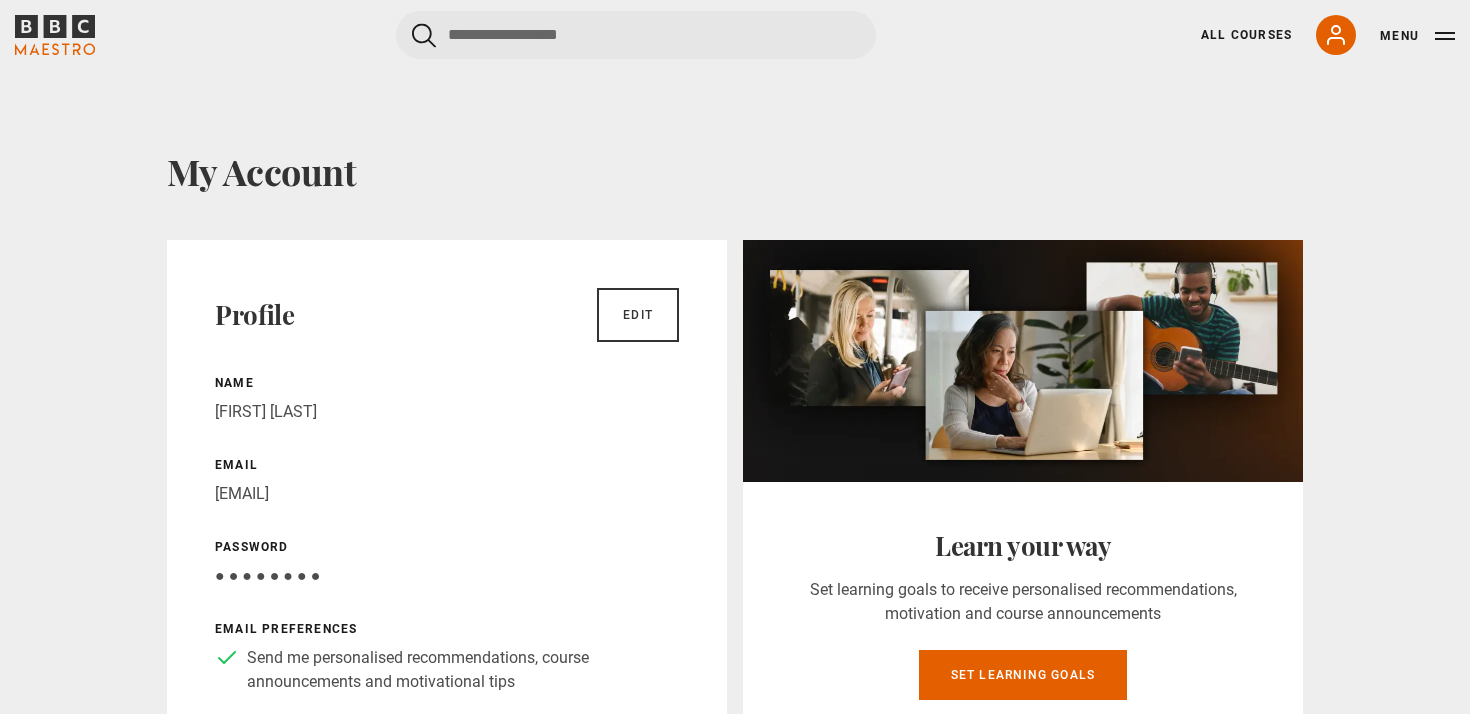 scroll, scrollTop: 0, scrollLeft: 0, axis: both 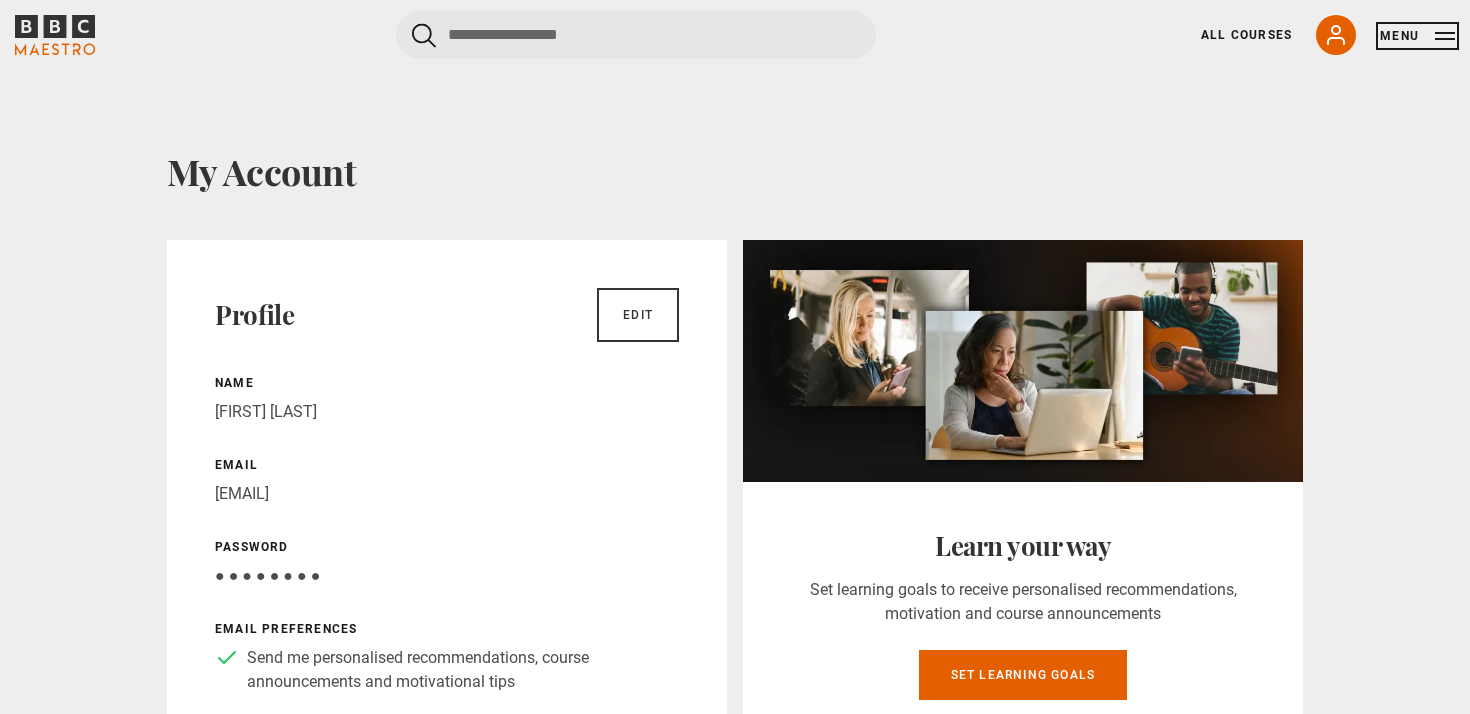 click on "Menu" at bounding box center (1417, 36) 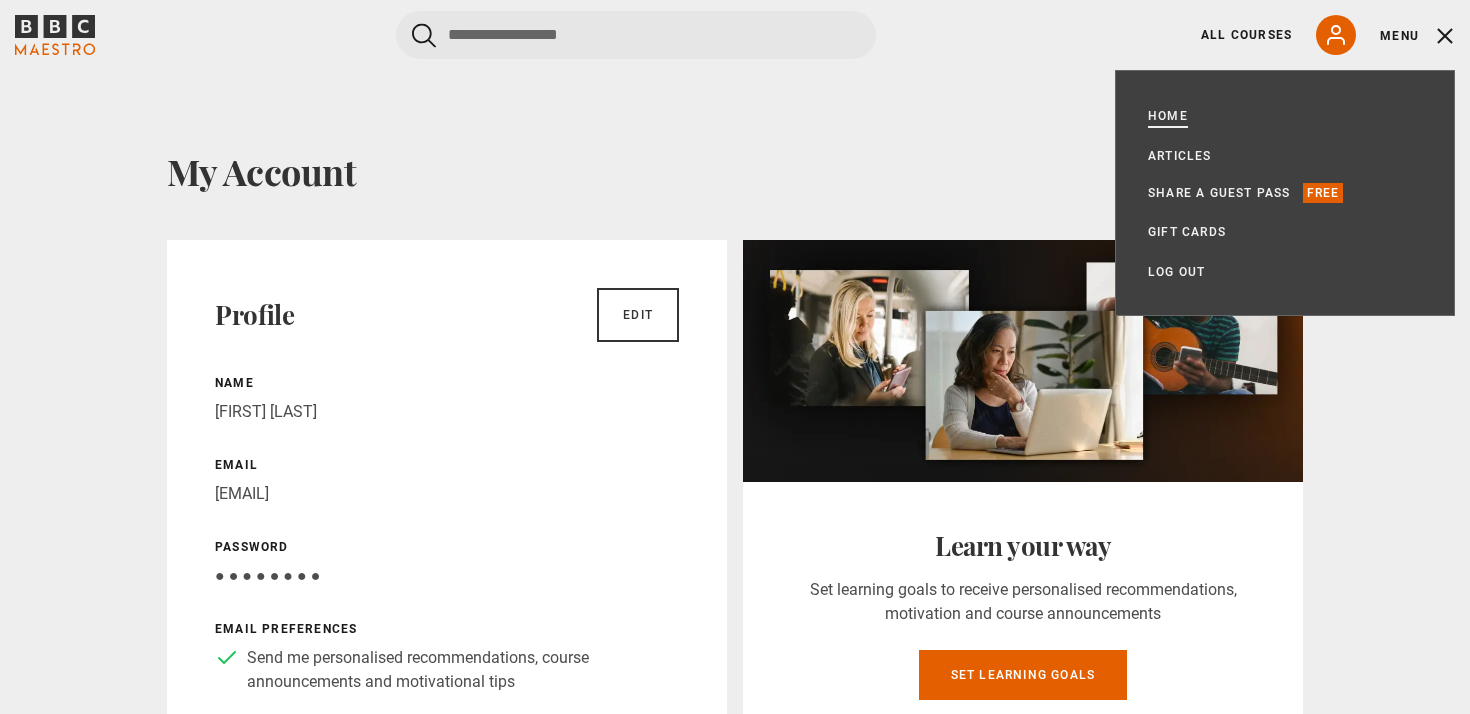 click on "Home" at bounding box center (1168, 116) 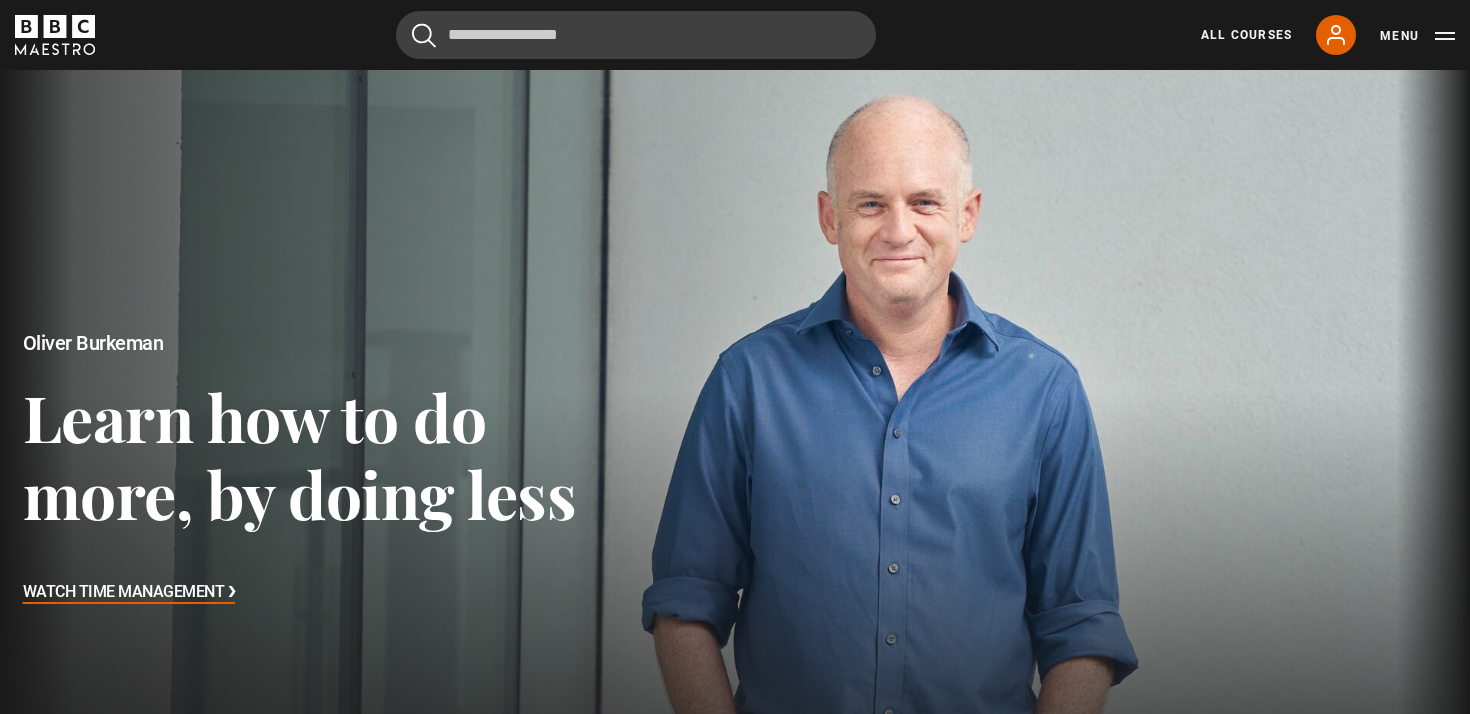 scroll, scrollTop: 391, scrollLeft: 0, axis: vertical 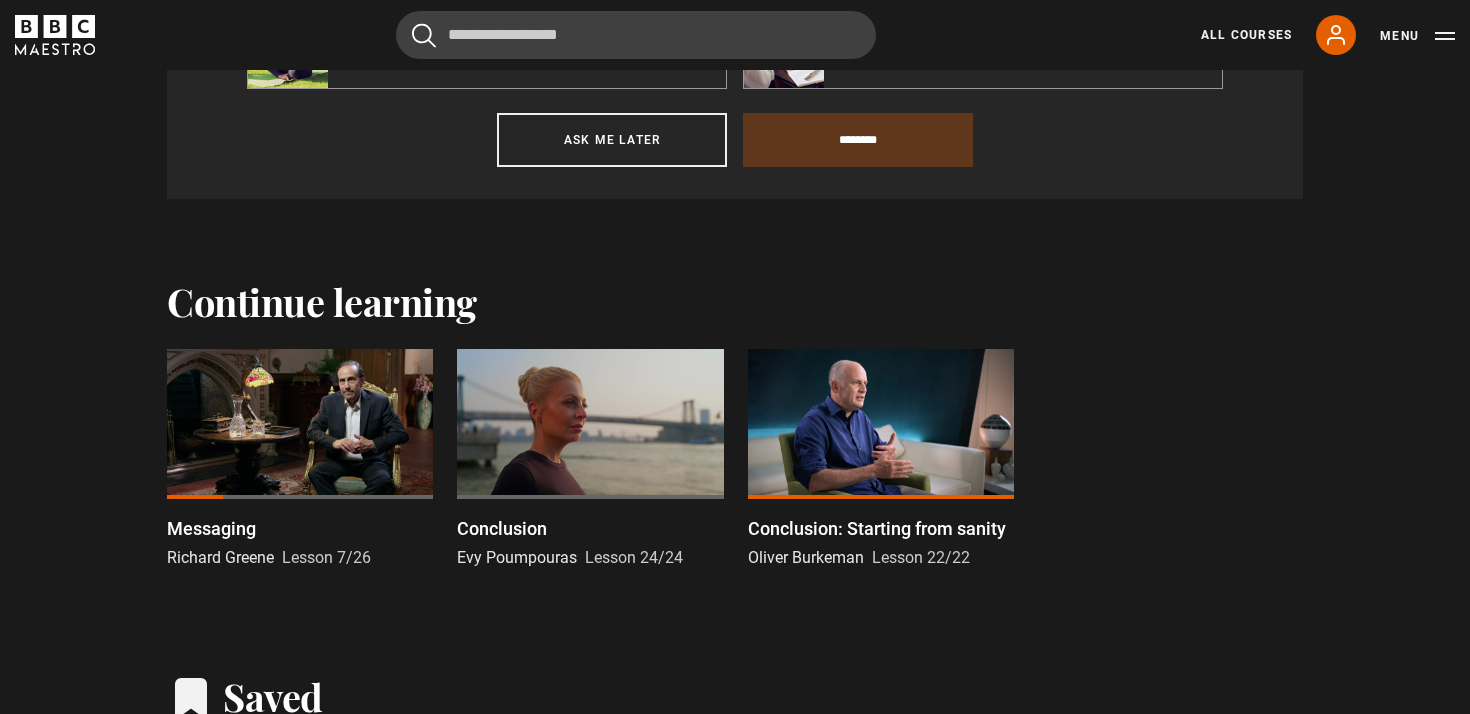 click at bounding box center [300, 424] 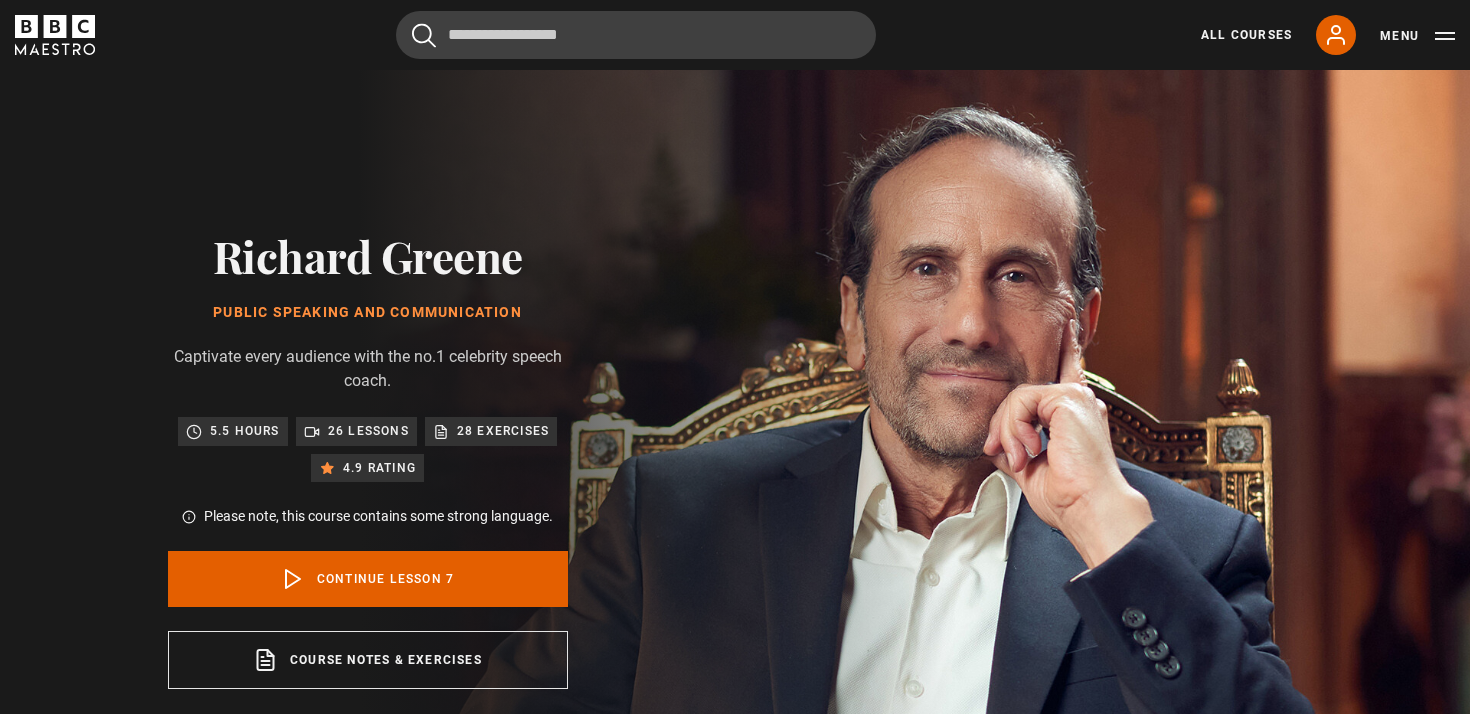 scroll, scrollTop: 849, scrollLeft: 0, axis: vertical 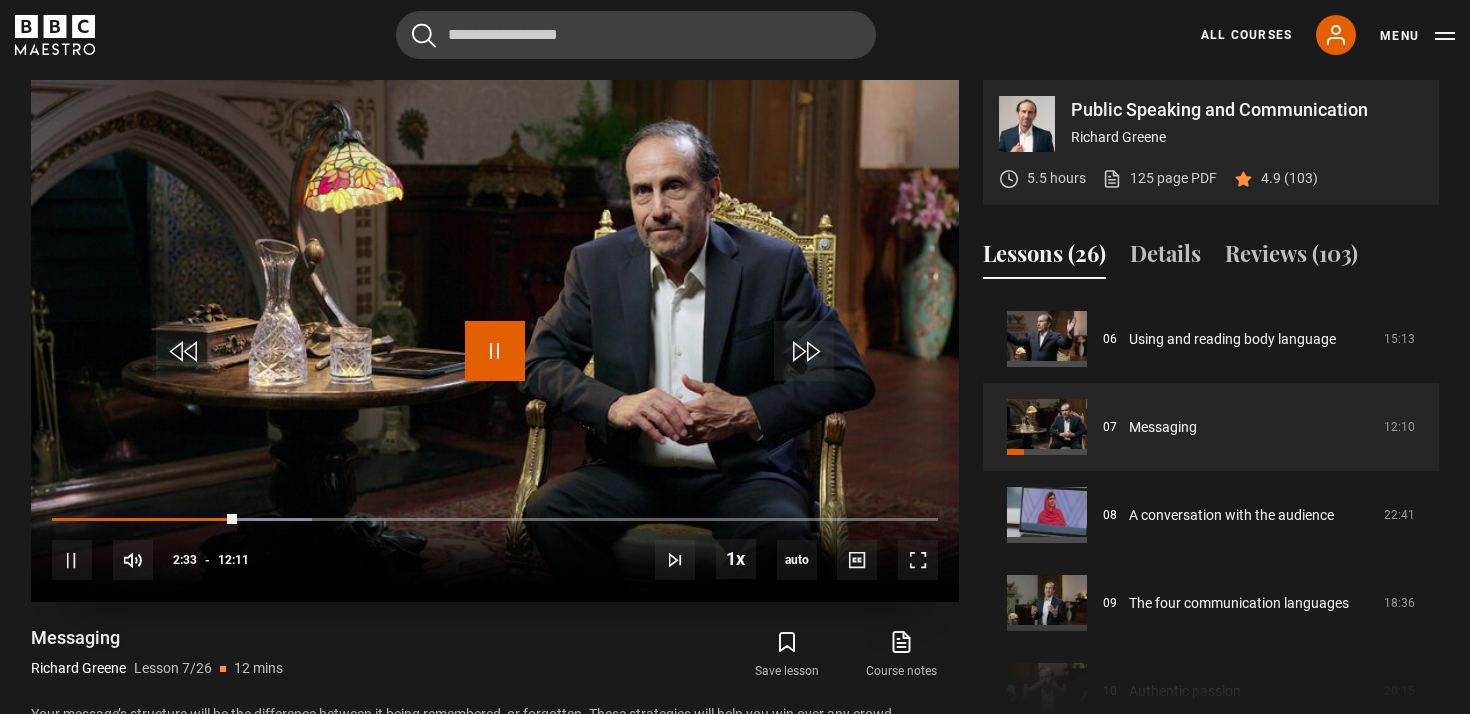 click at bounding box center (495, 351) 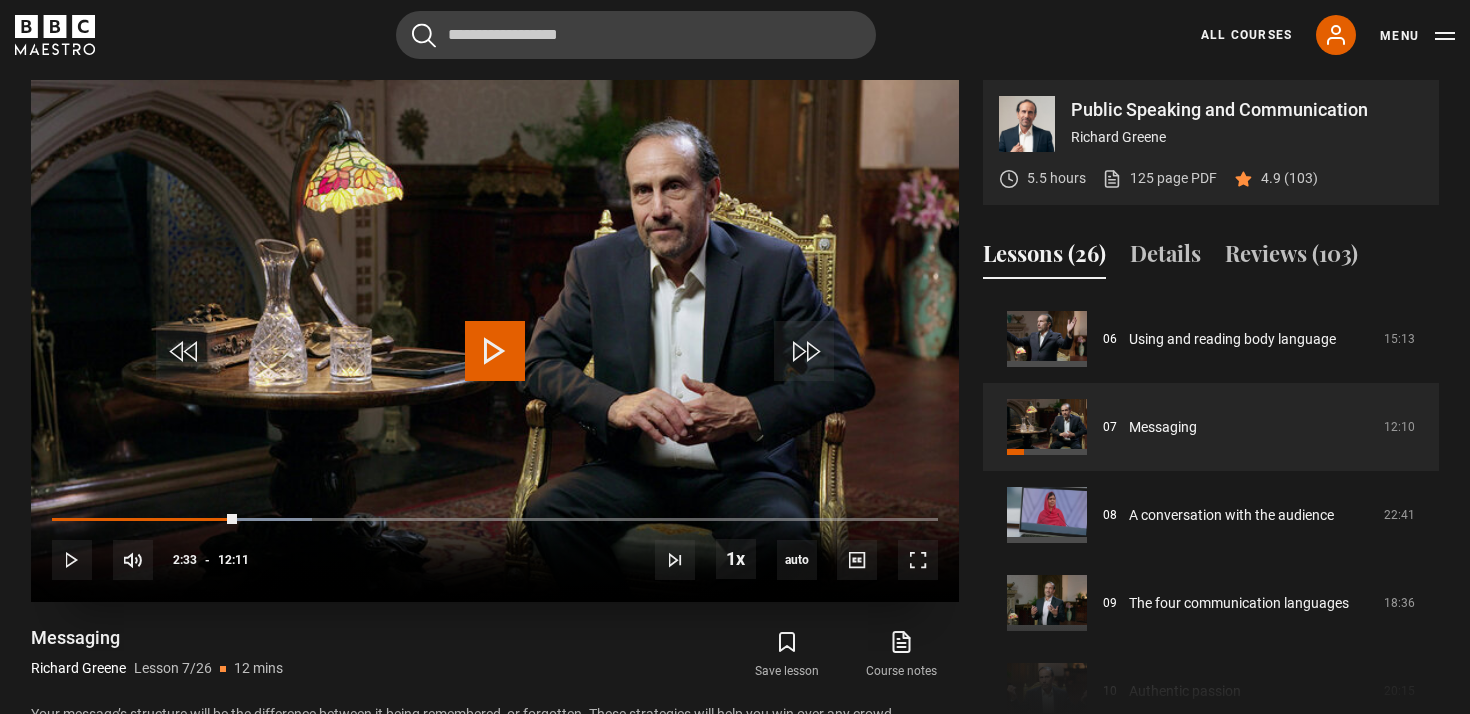 click at bounding box center [495, 351] 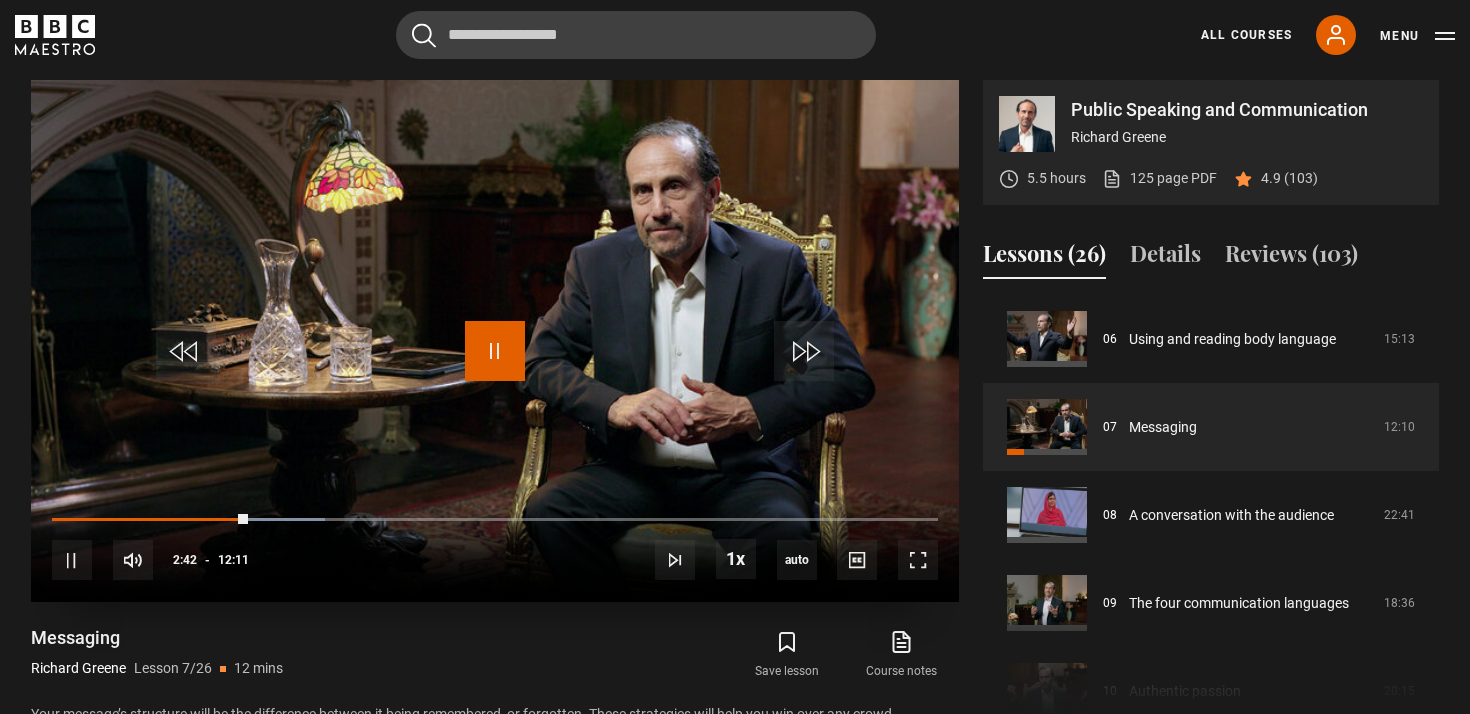 click at bounding box center (495, 351) 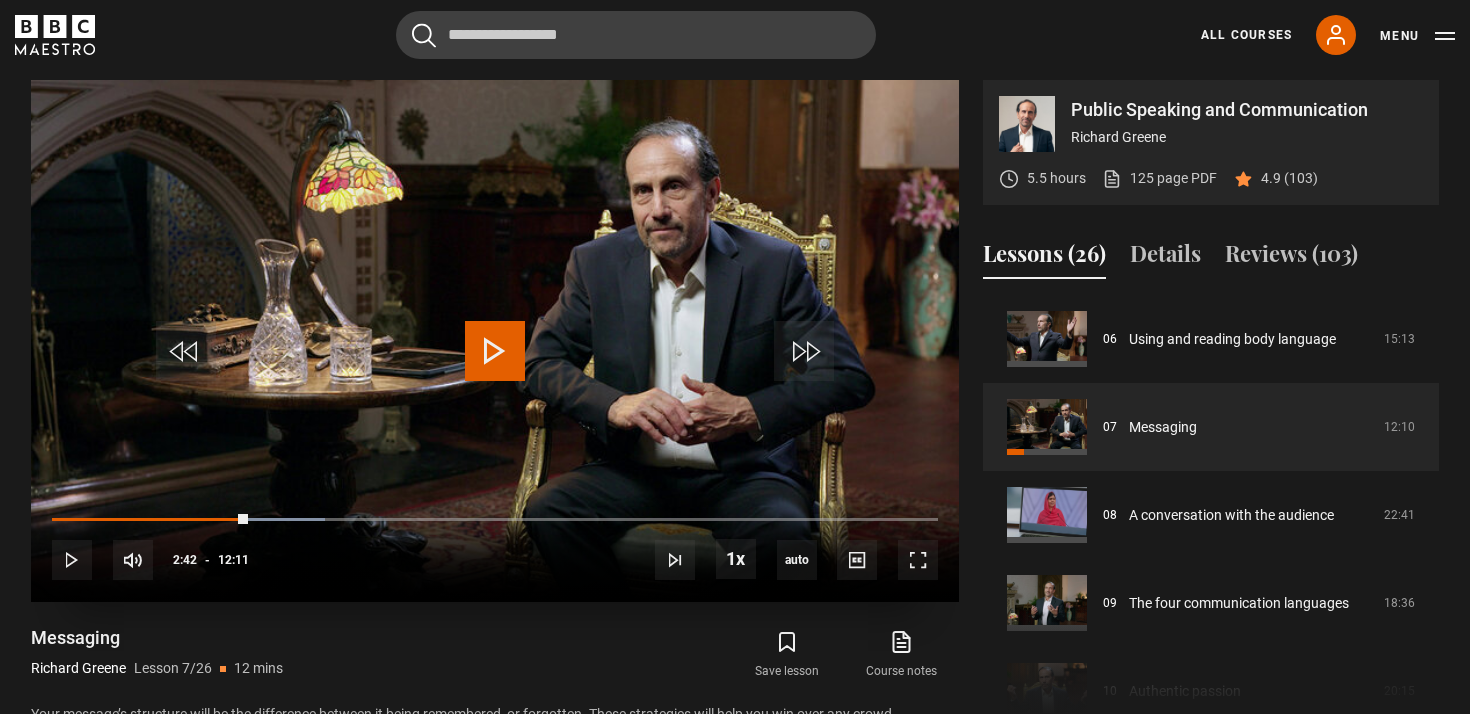 click at bounding box center [495, 351] 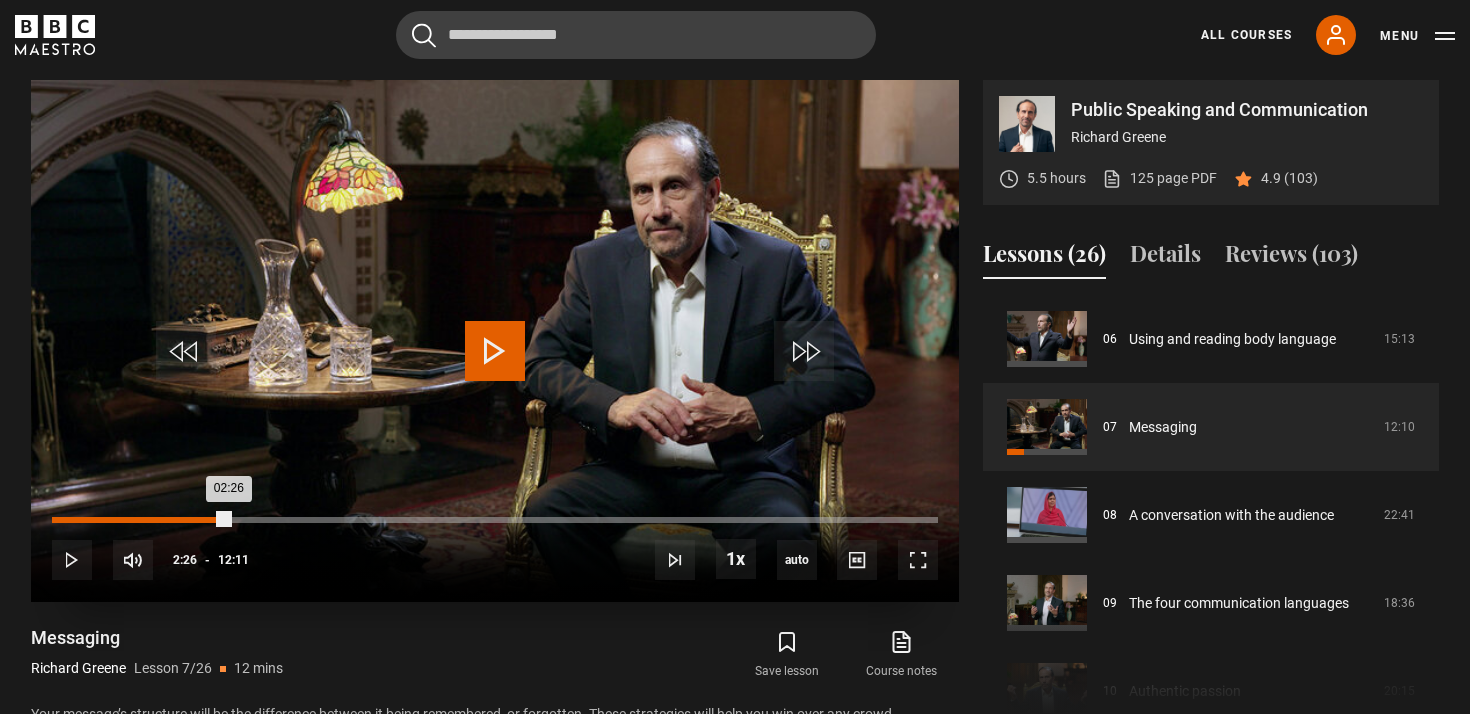 drag, startPoint x: 249, startPoint y: 518, endPoint x: 228, endPoint y: 518, distance: 21 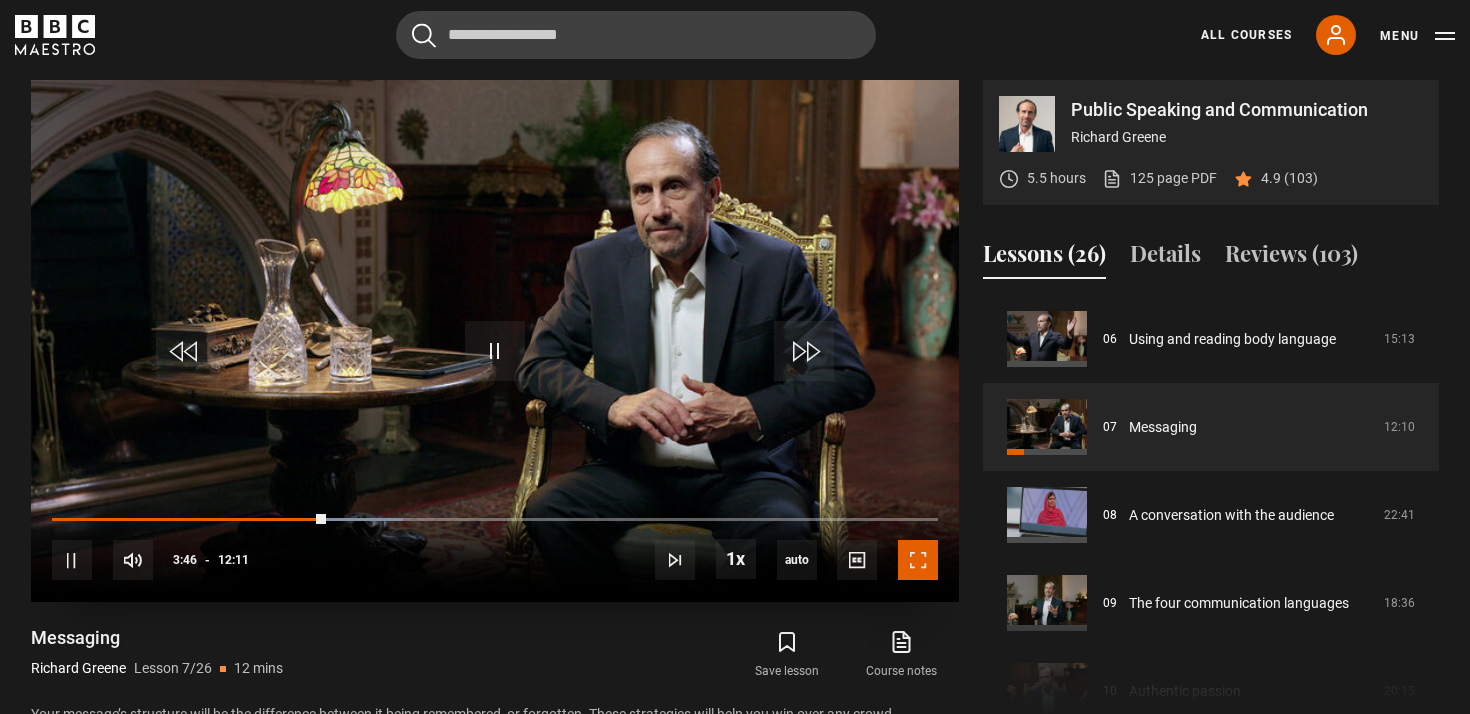 click at bounding box center (918, 560) 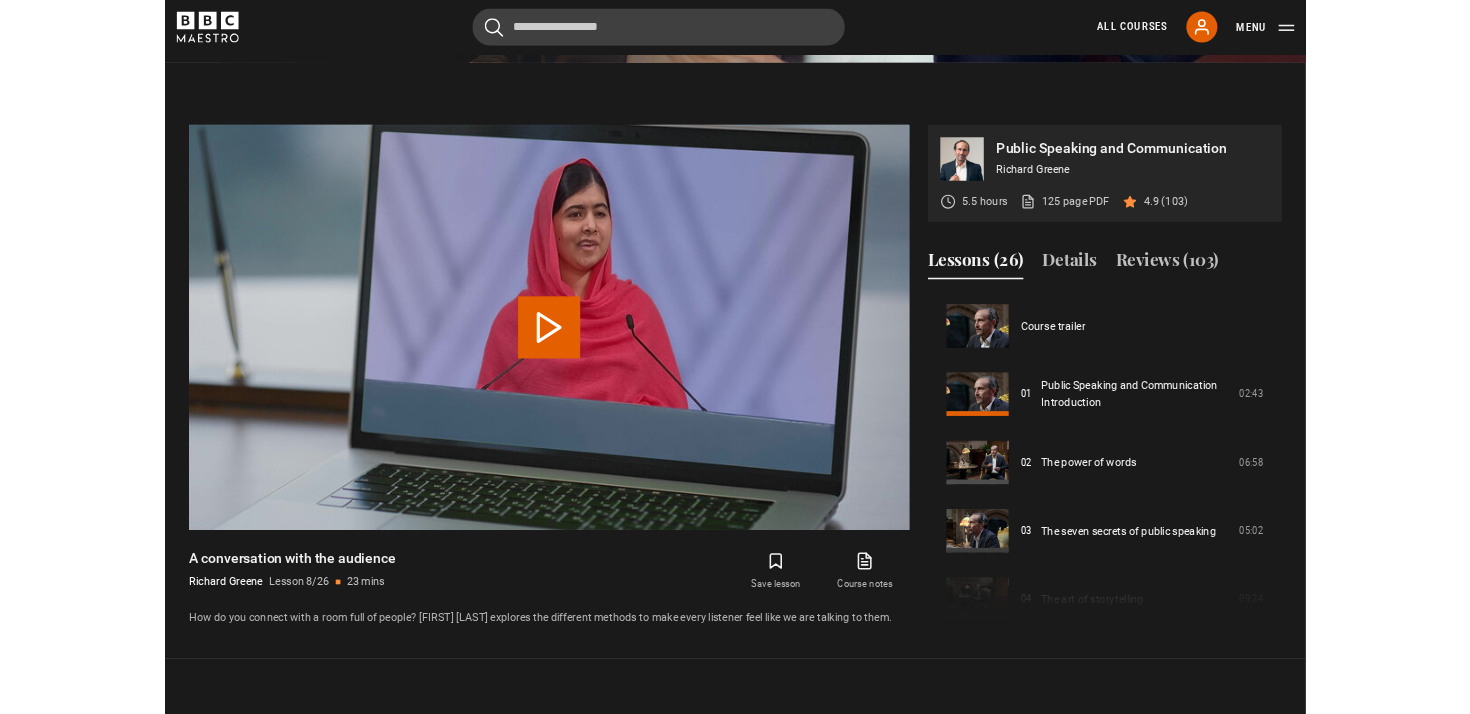scroll, scrollTop: 930, scrollLeft: 0, axis: vertical 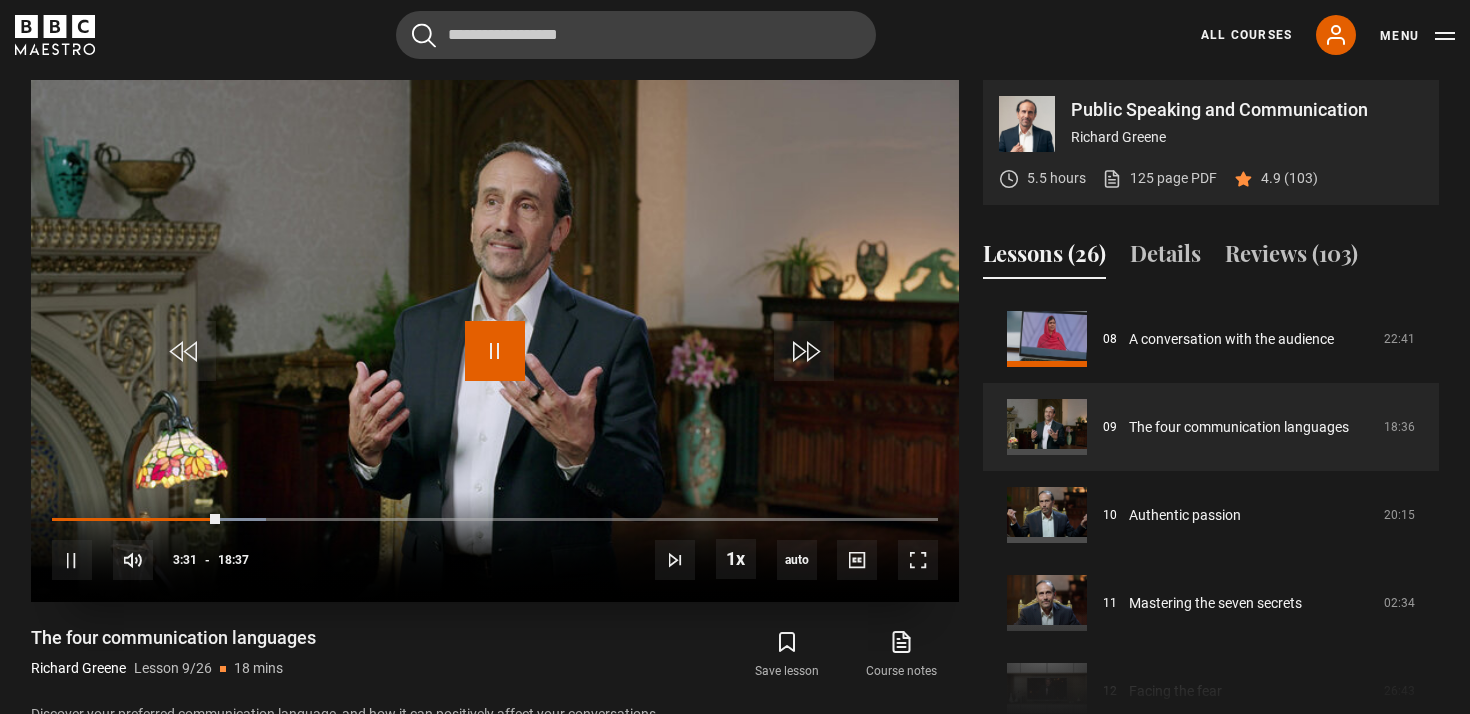 click at bounding box center (495, 351) 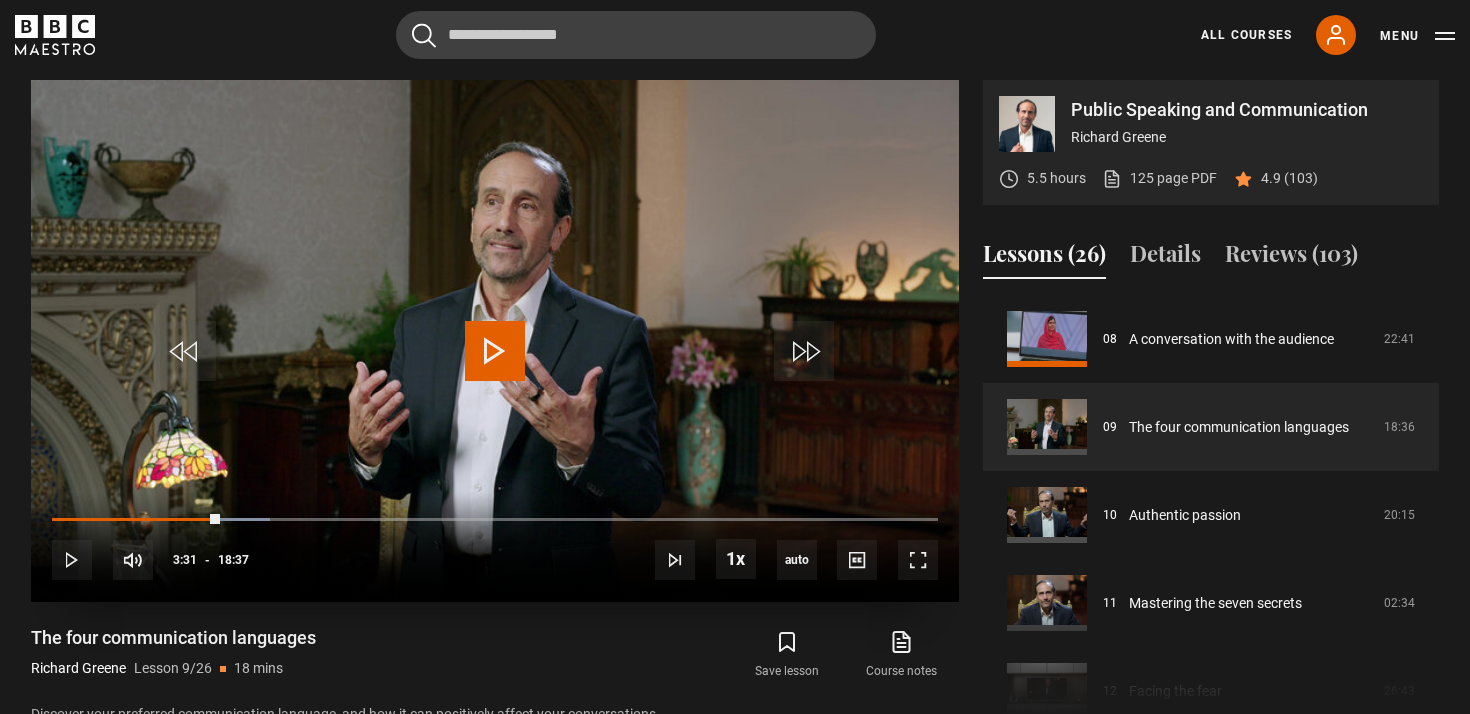 click at bounding box center [495, 351] 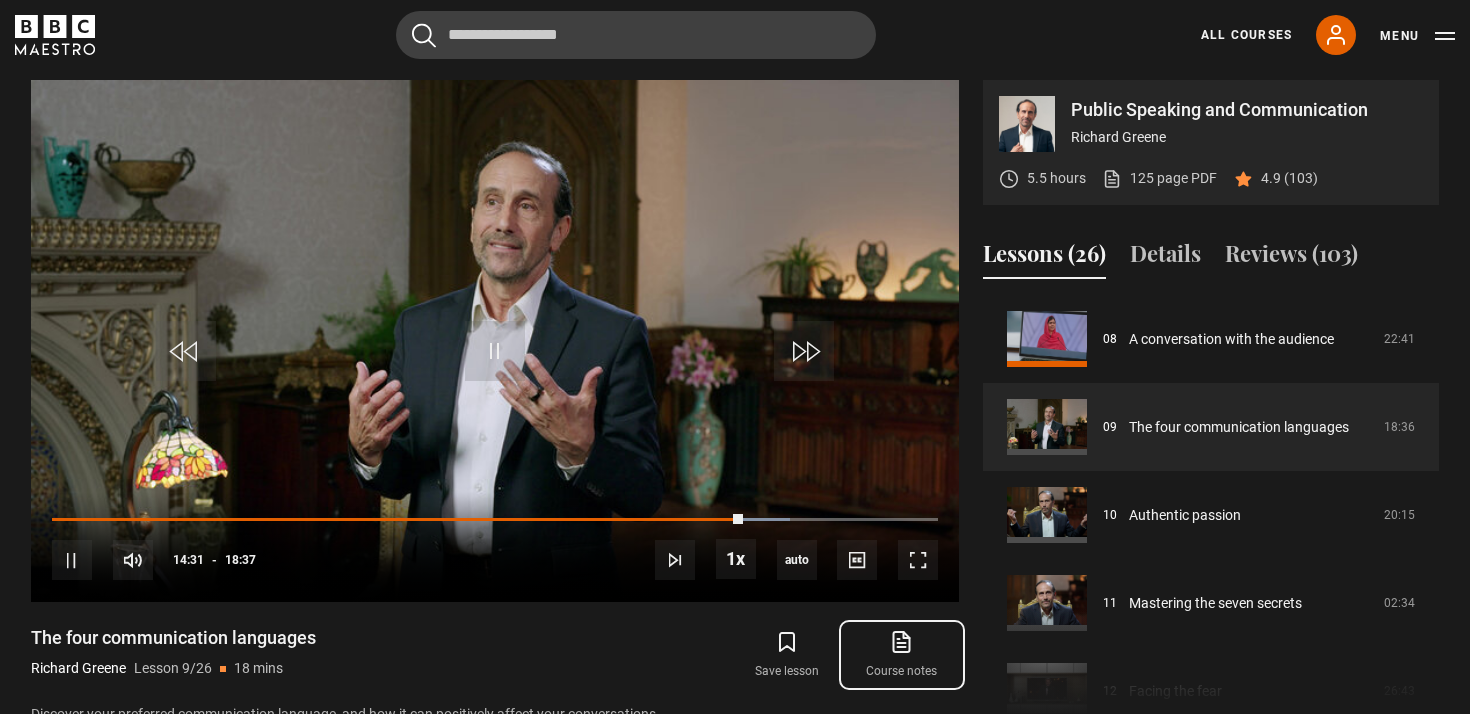 click 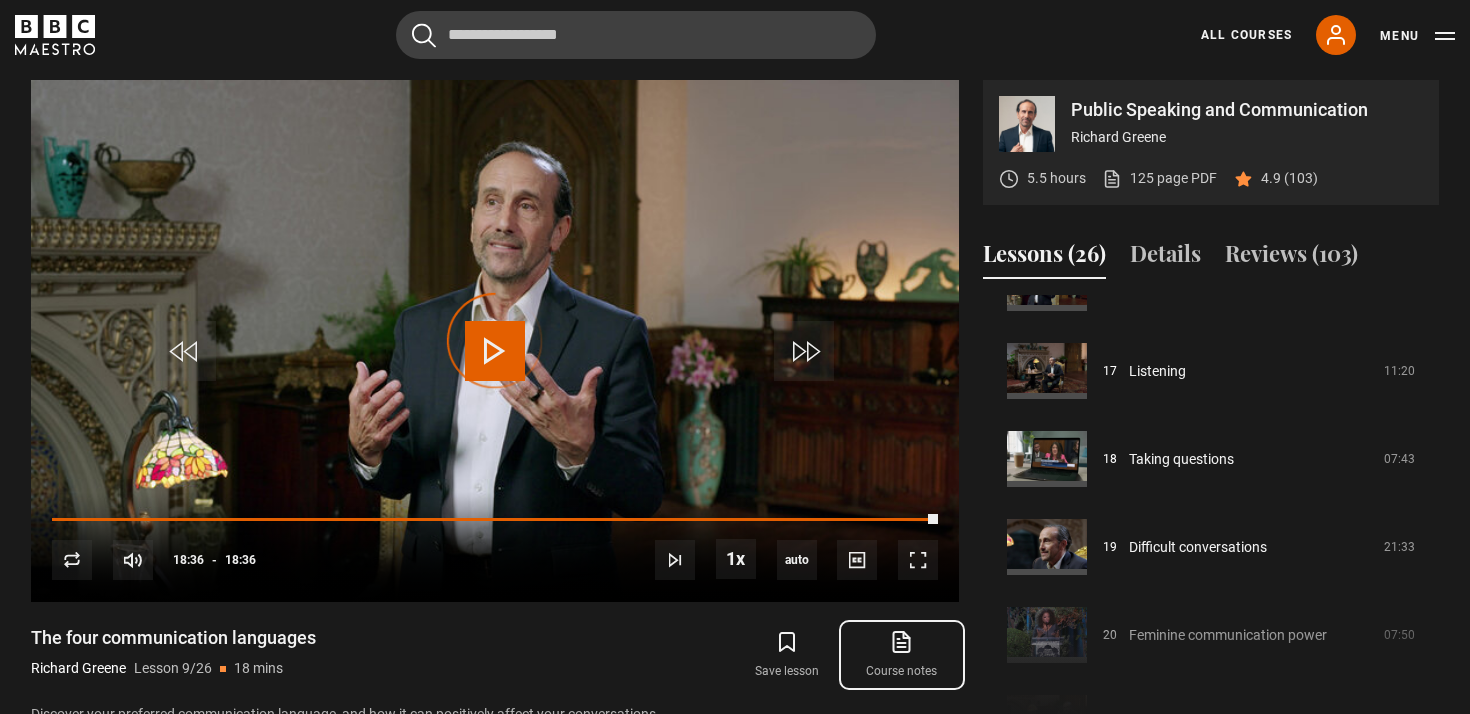 scroll, scrollTop: 1447, scrollLeft: 0, axis: vertical 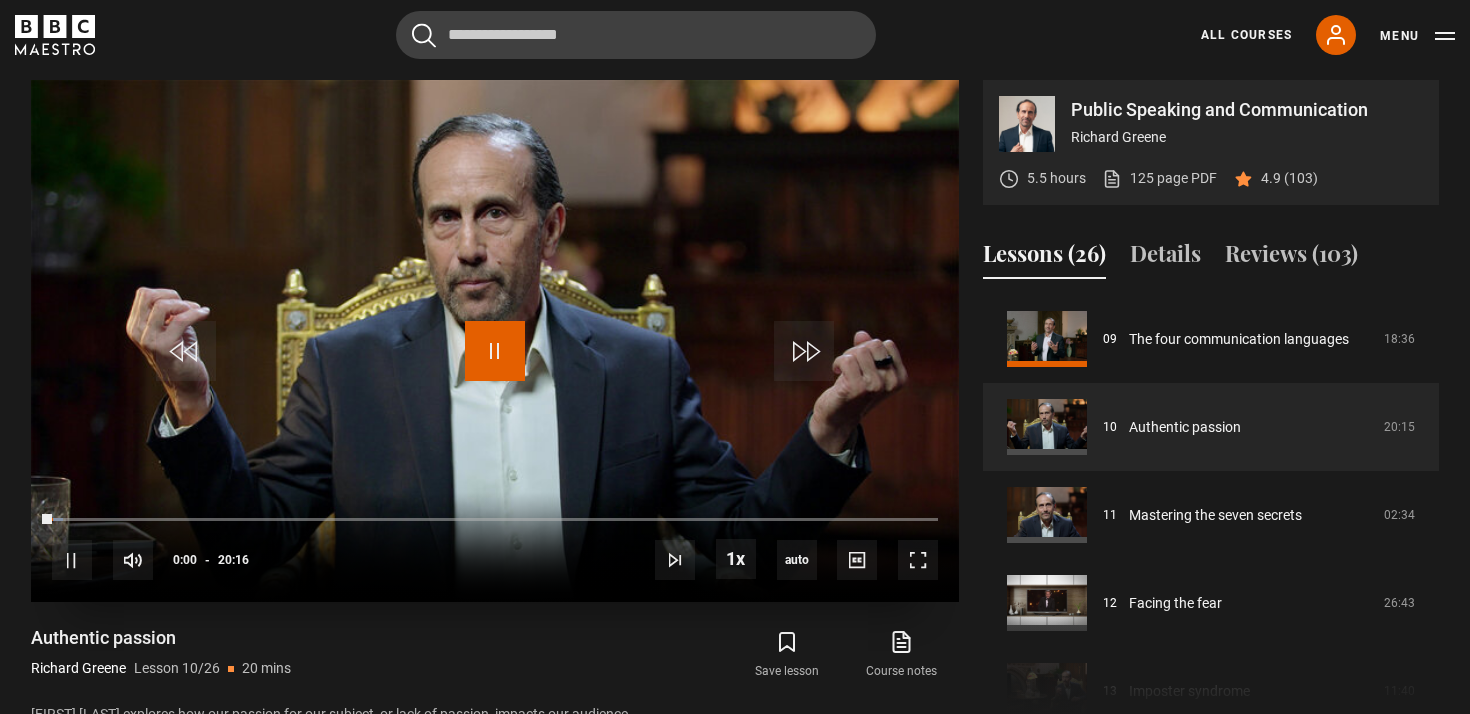 click at bounding box center [495, 351] 